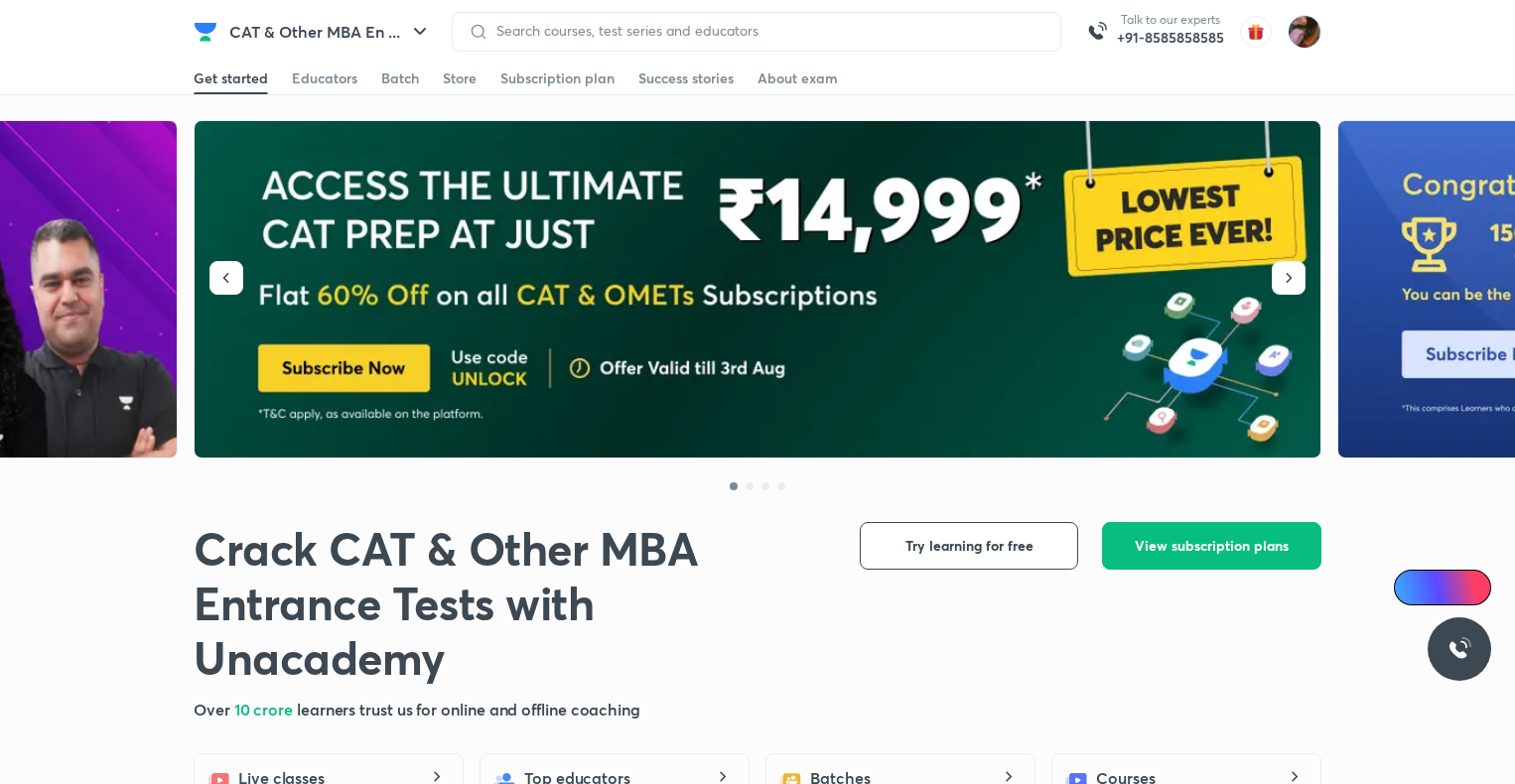 scroll, scrollTop: 0, scrollLeft: 0, axis: both 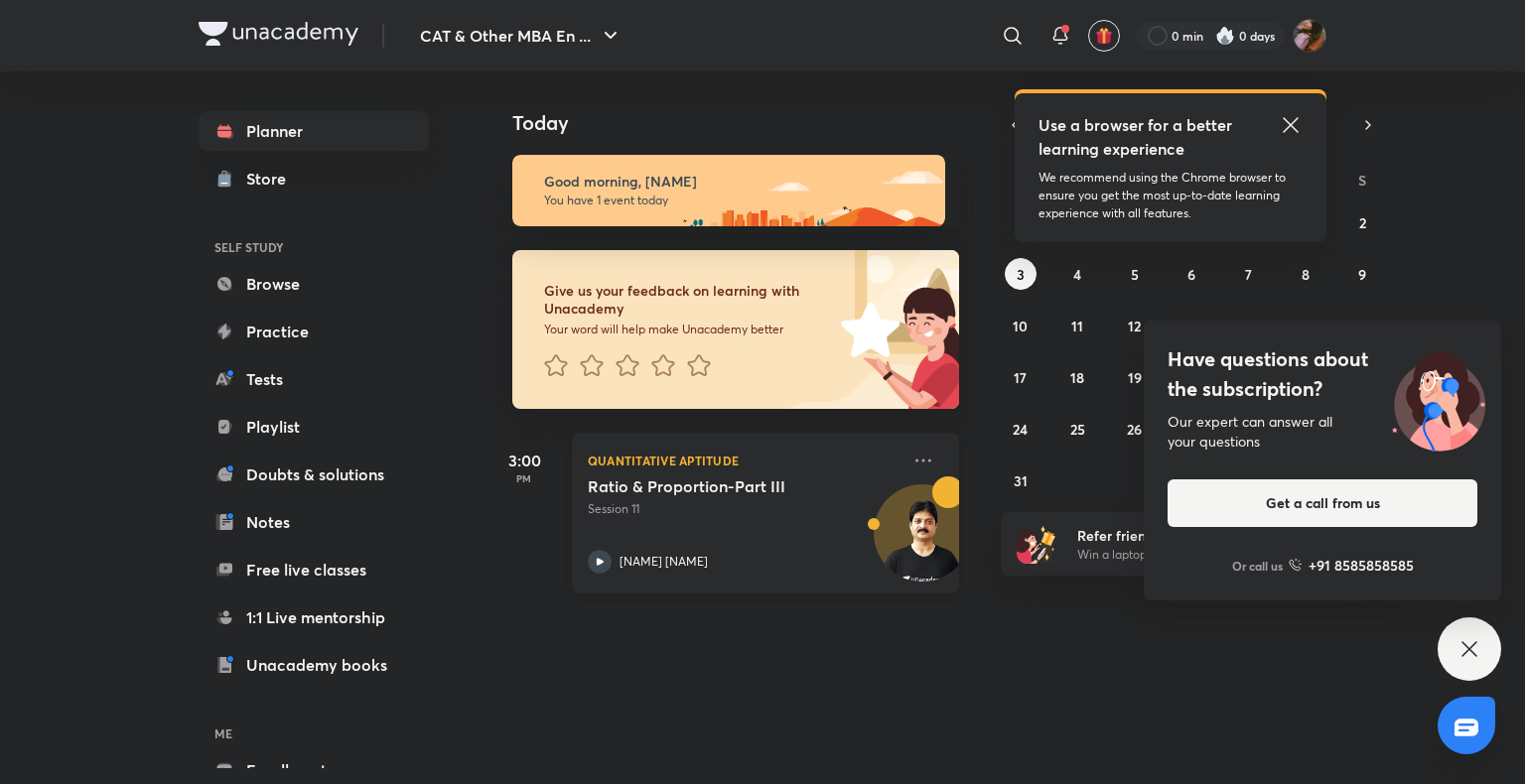 click at bounding box center (922, 535) 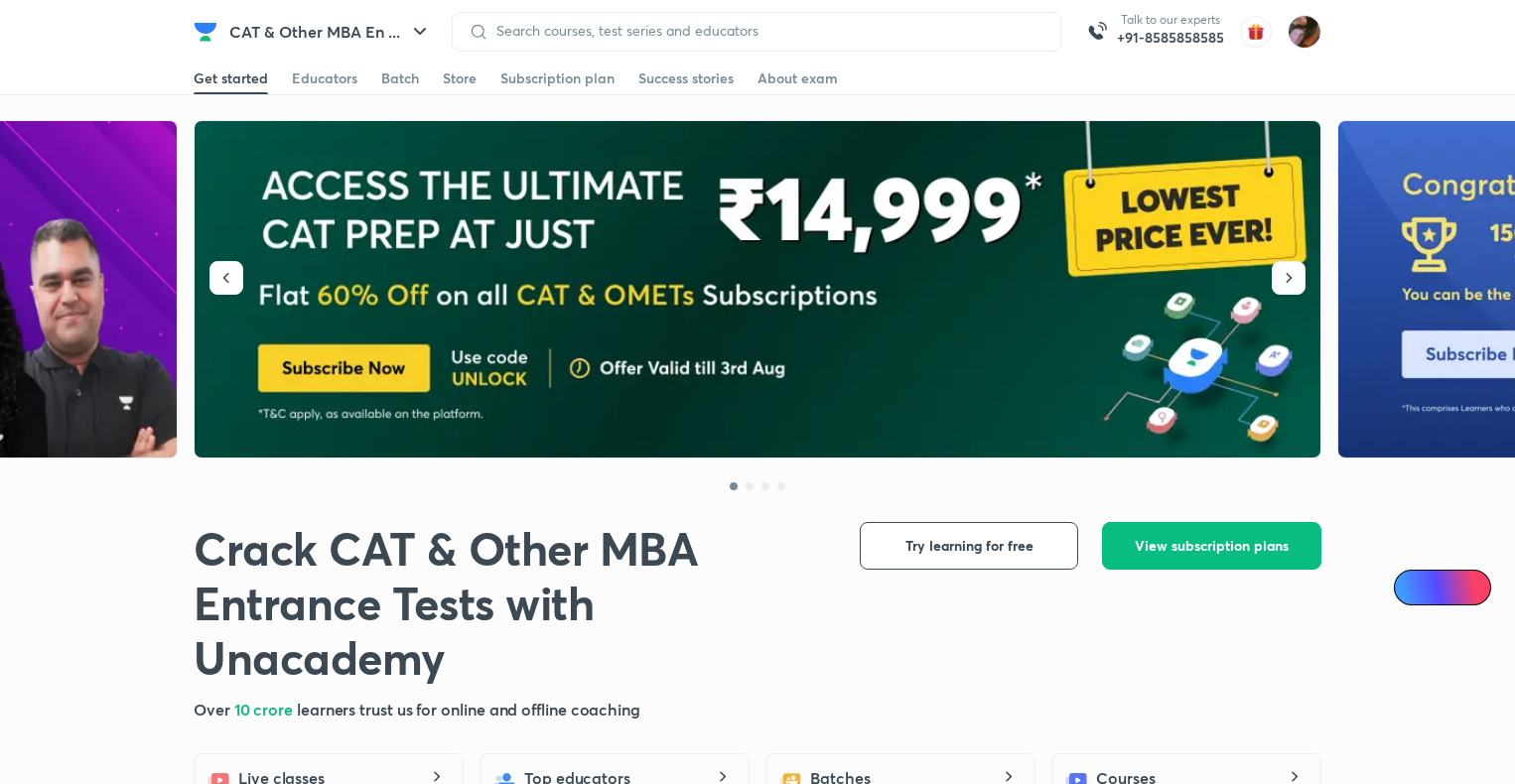 scroll, scrollTop: 0, scrollLeft: 0, axis: both 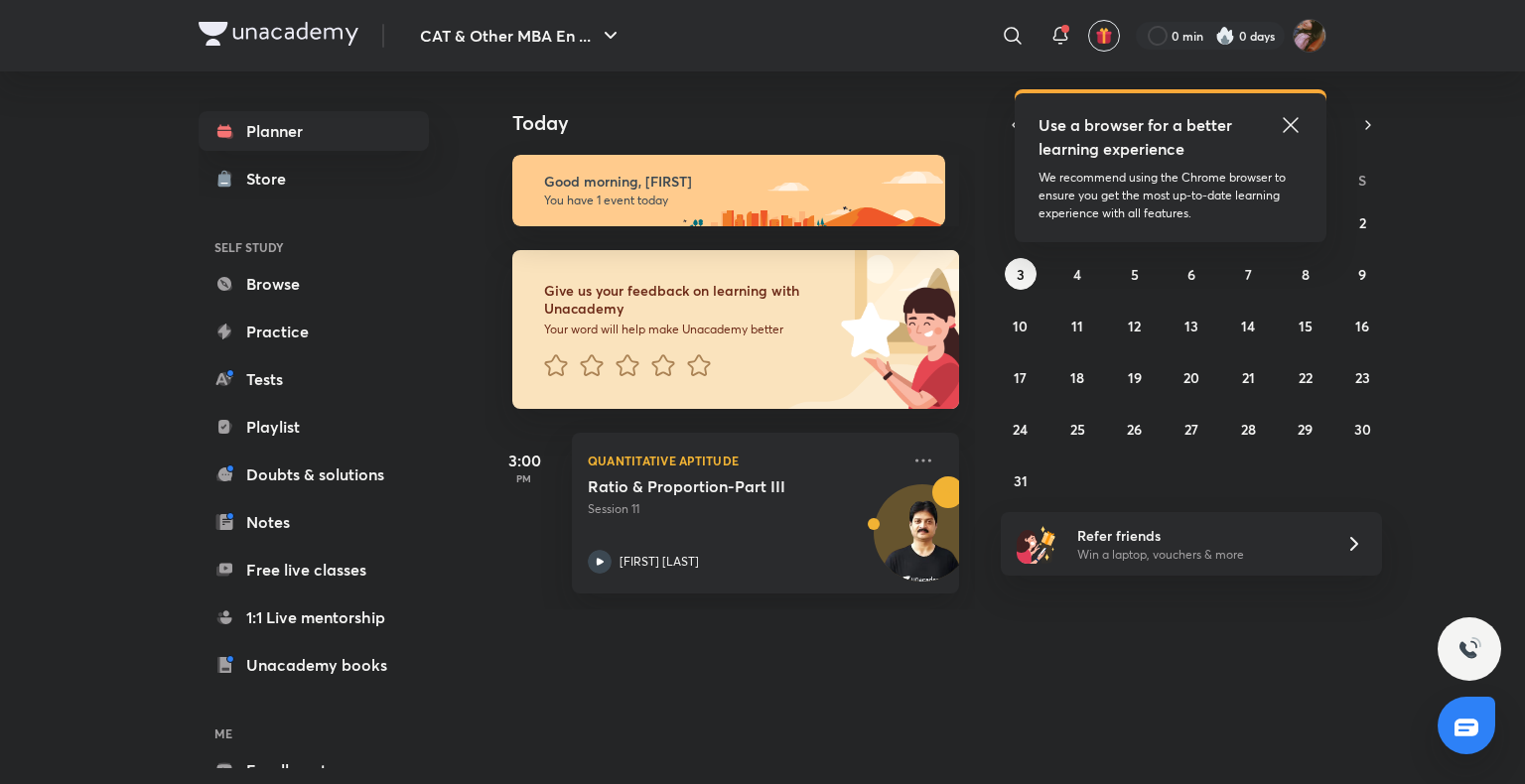 click 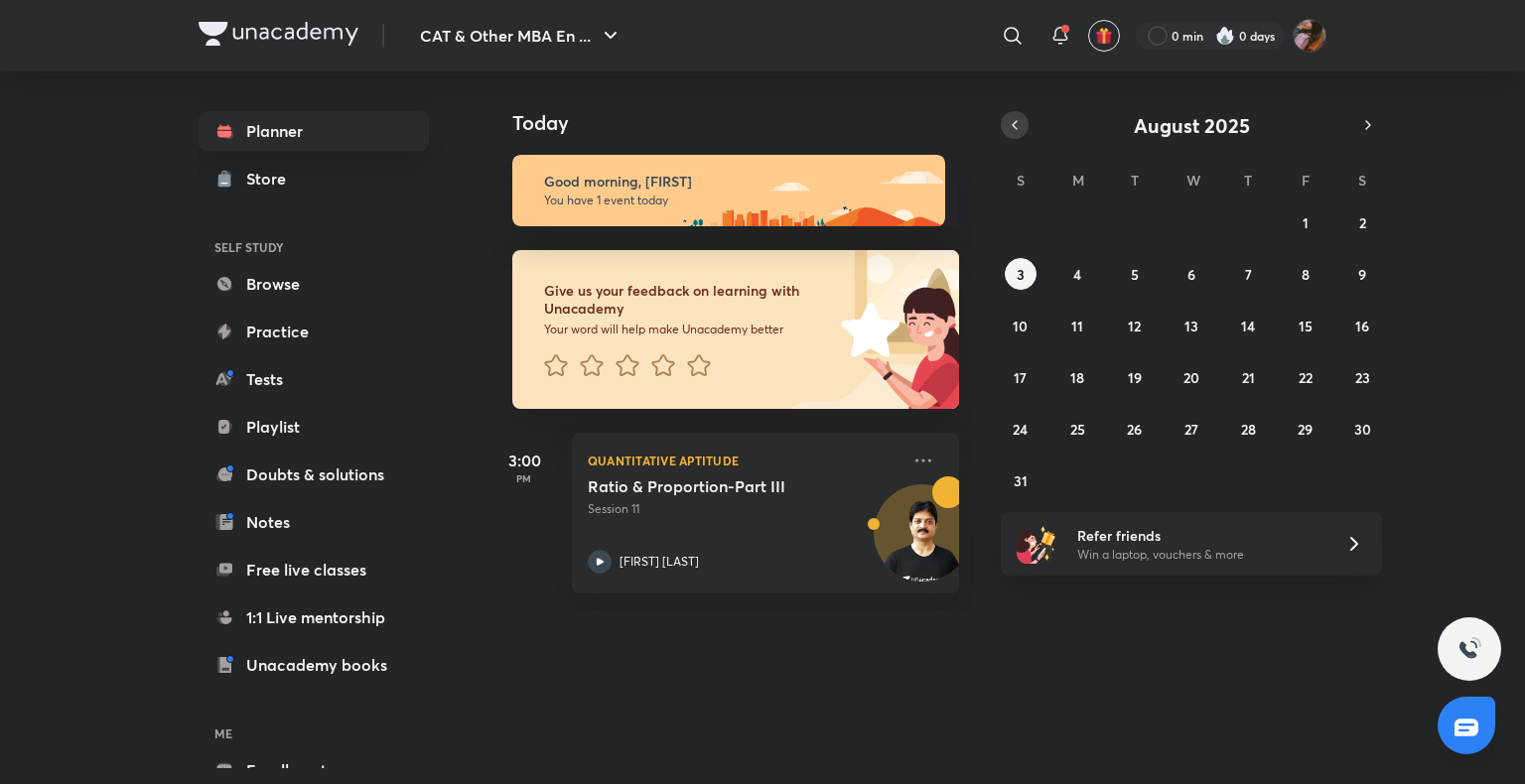 click 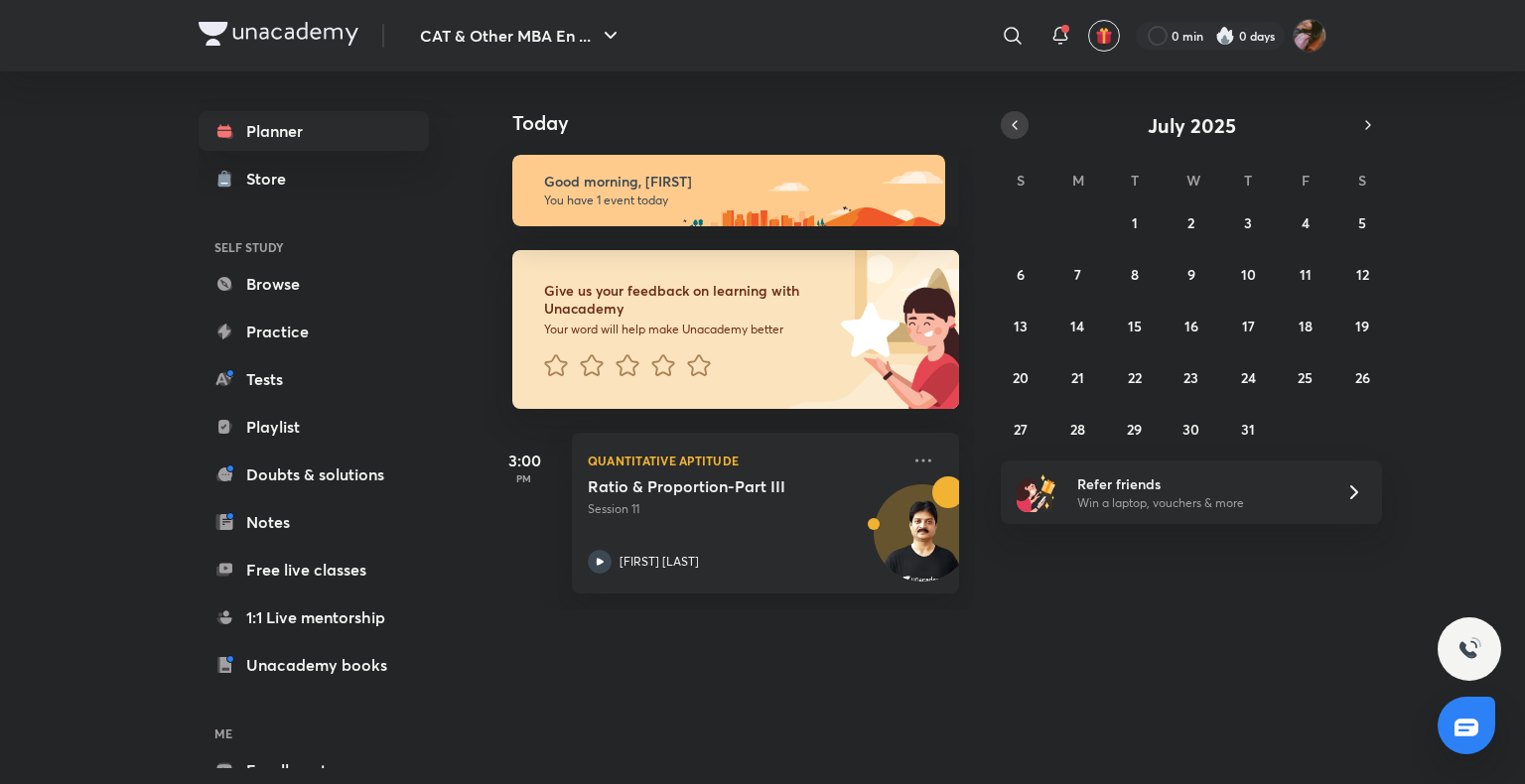 click 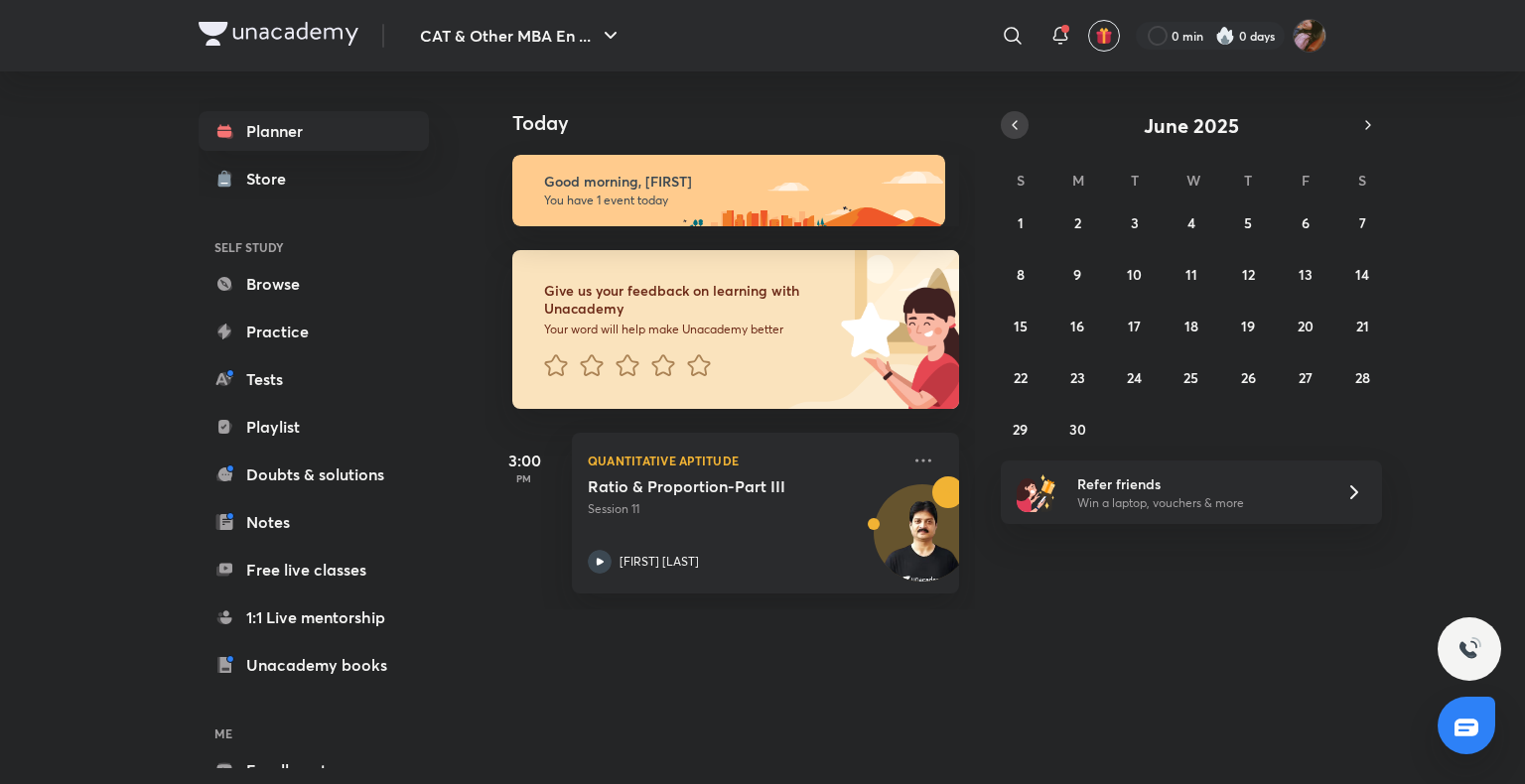 click 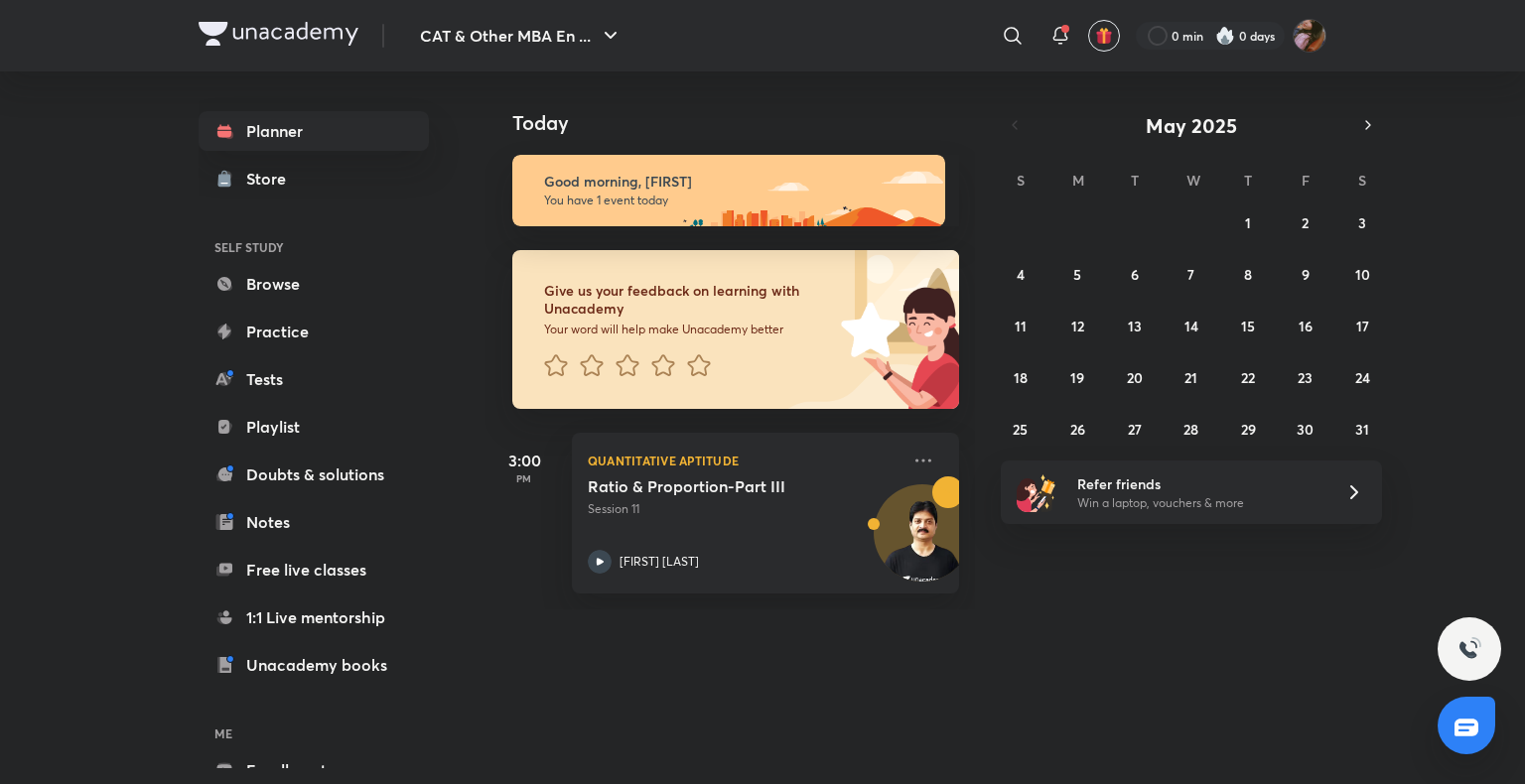 click on "Today Today Good morning, [FIRST] You have 1 event today Give us your feedback on learning with Unacademy Your word will help make Unacademy better 3:00 PM Quantitative Aptitude Ratio & Proportion-Part III Session 11 [FIRST] [LAST] [MONTH] [YEAR] S M T W T F S 27 28 29 30 1 2 3 4 5 6 7 8 9 10 11 12 13 14 15 16 17 18 19 20 21 22 23 24 25 26 27 28 29 30 31 Refer friends Win a laptop, vouchers & more" at bounding box center (905, 340) 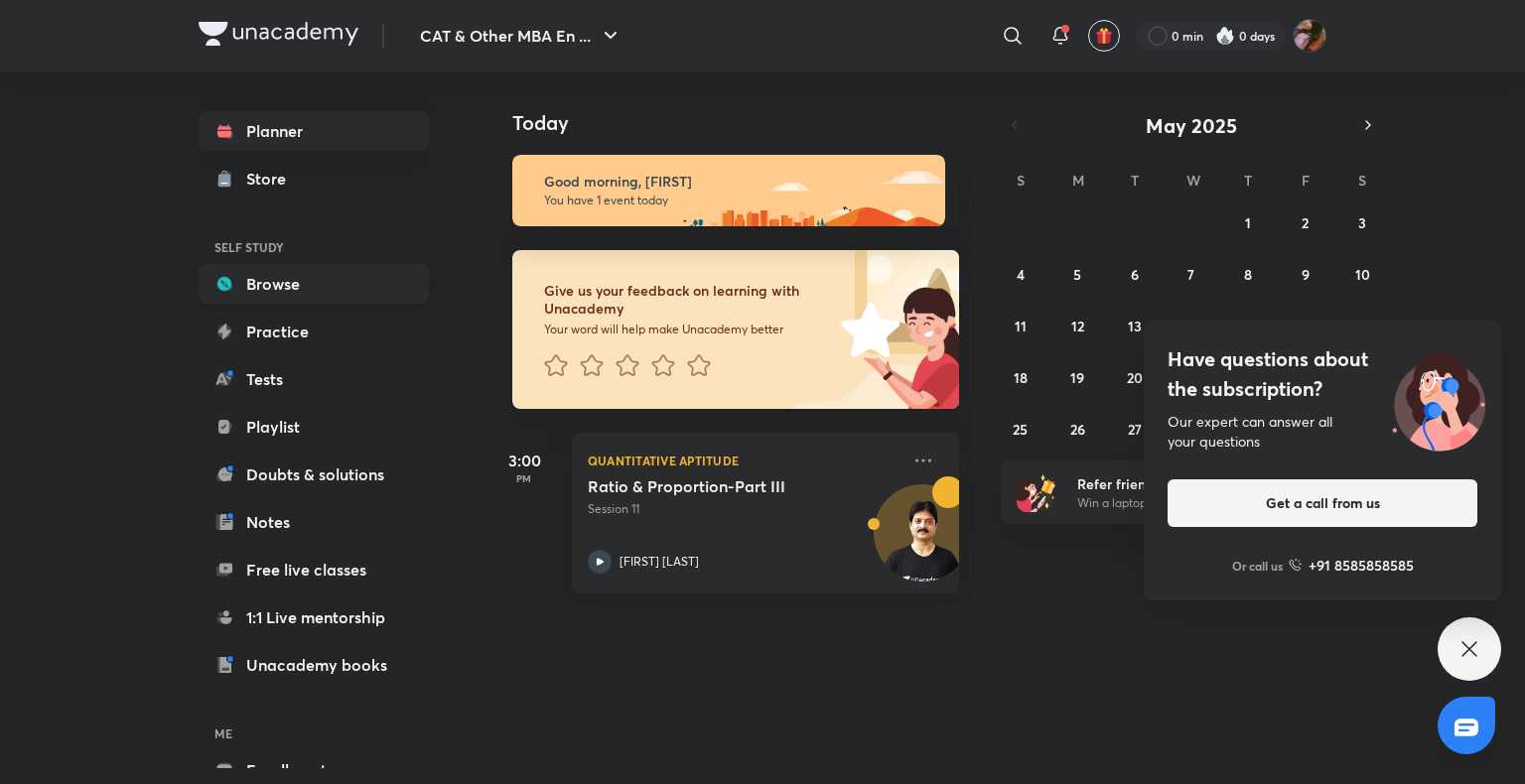click on "Browse" at bounding box center [314, 284] 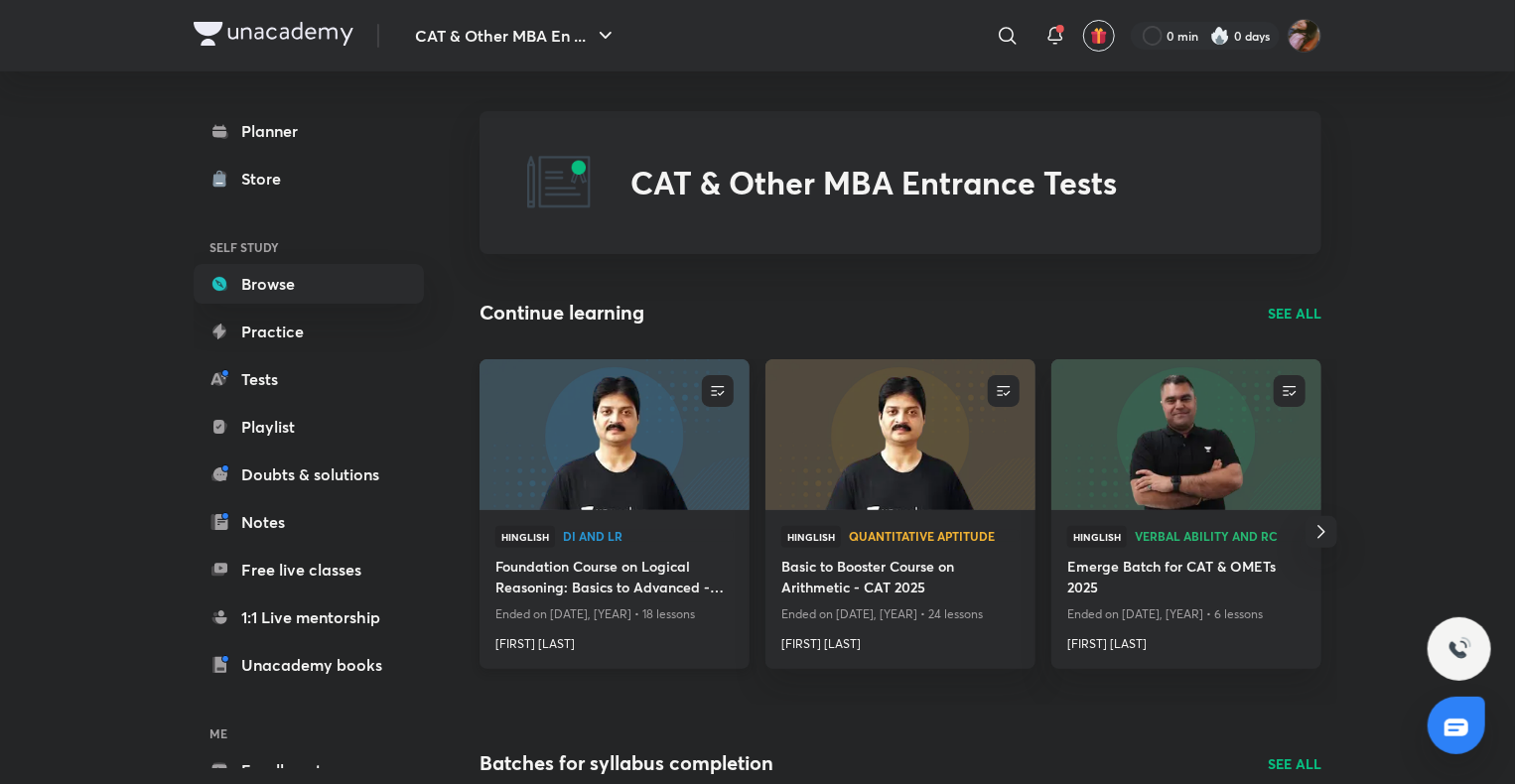 click at bounding box center (614, 434) 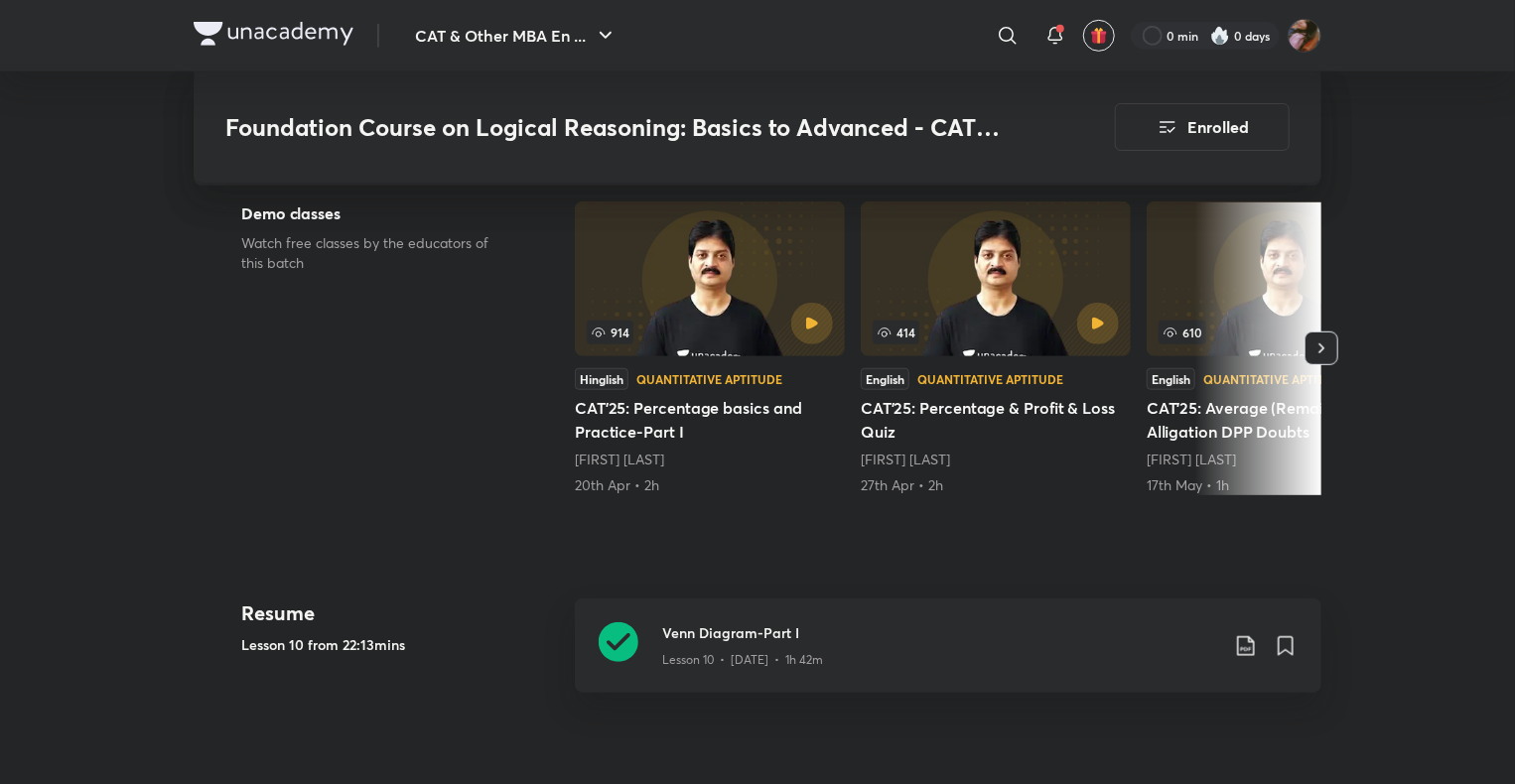scroll, scrollTop: 0, scrollLeft: 0, axis: both 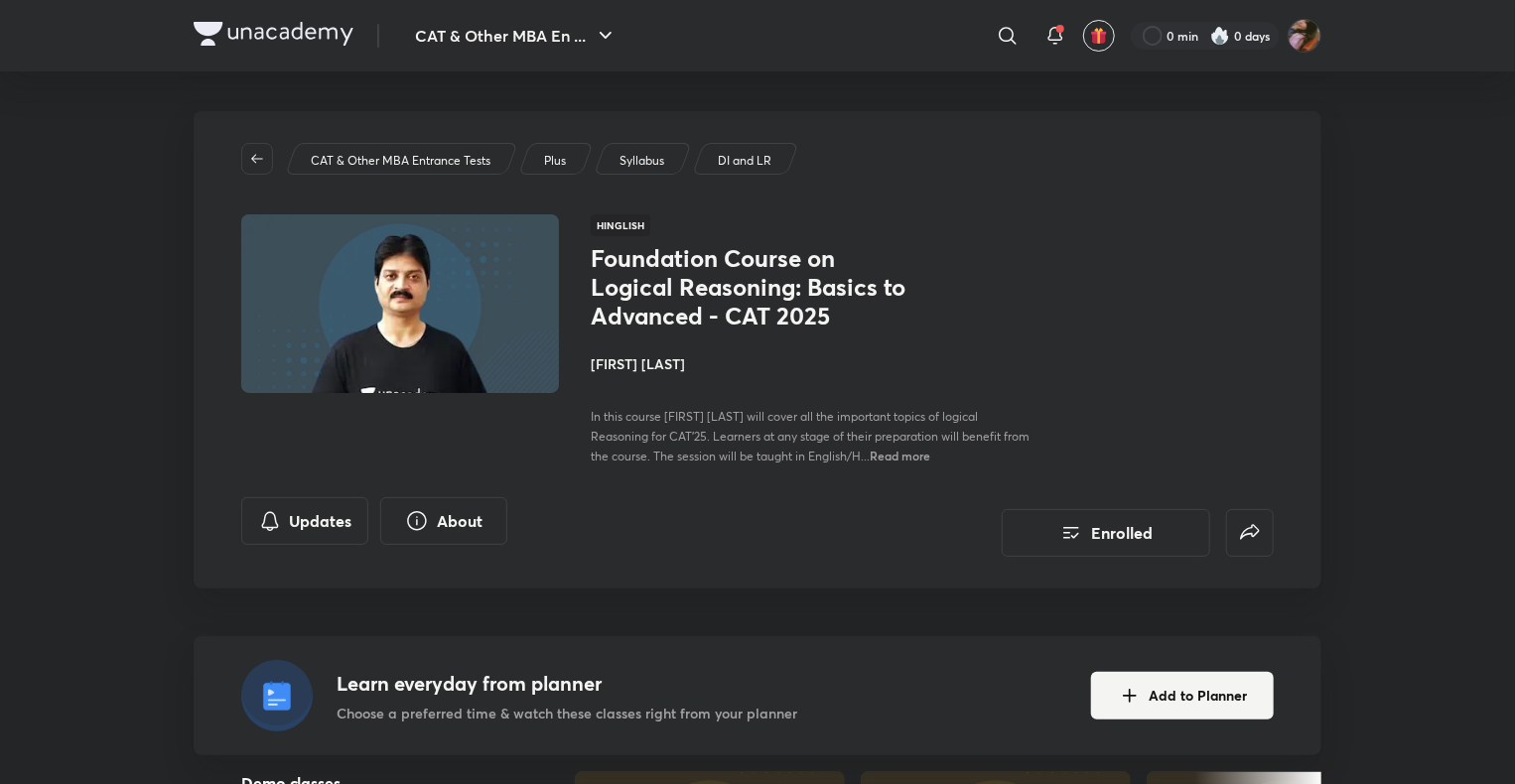 click on "CAT & Other MBA Entrance Tests Plus Syllabus DI and LR Hinglish Foundation Course on Logical Reasoning: Basics to Advanced - CAT 2025 [FIRST] [LAST] In this course [FIRST] [LAST] will cover all the important topics of logical Reasoning for CAT'25. Learners at any stage of their preparation will benefit from the course. The session will be taught in English/H...  Read more Updates About Enrolled" at bounding box center [758, 349] 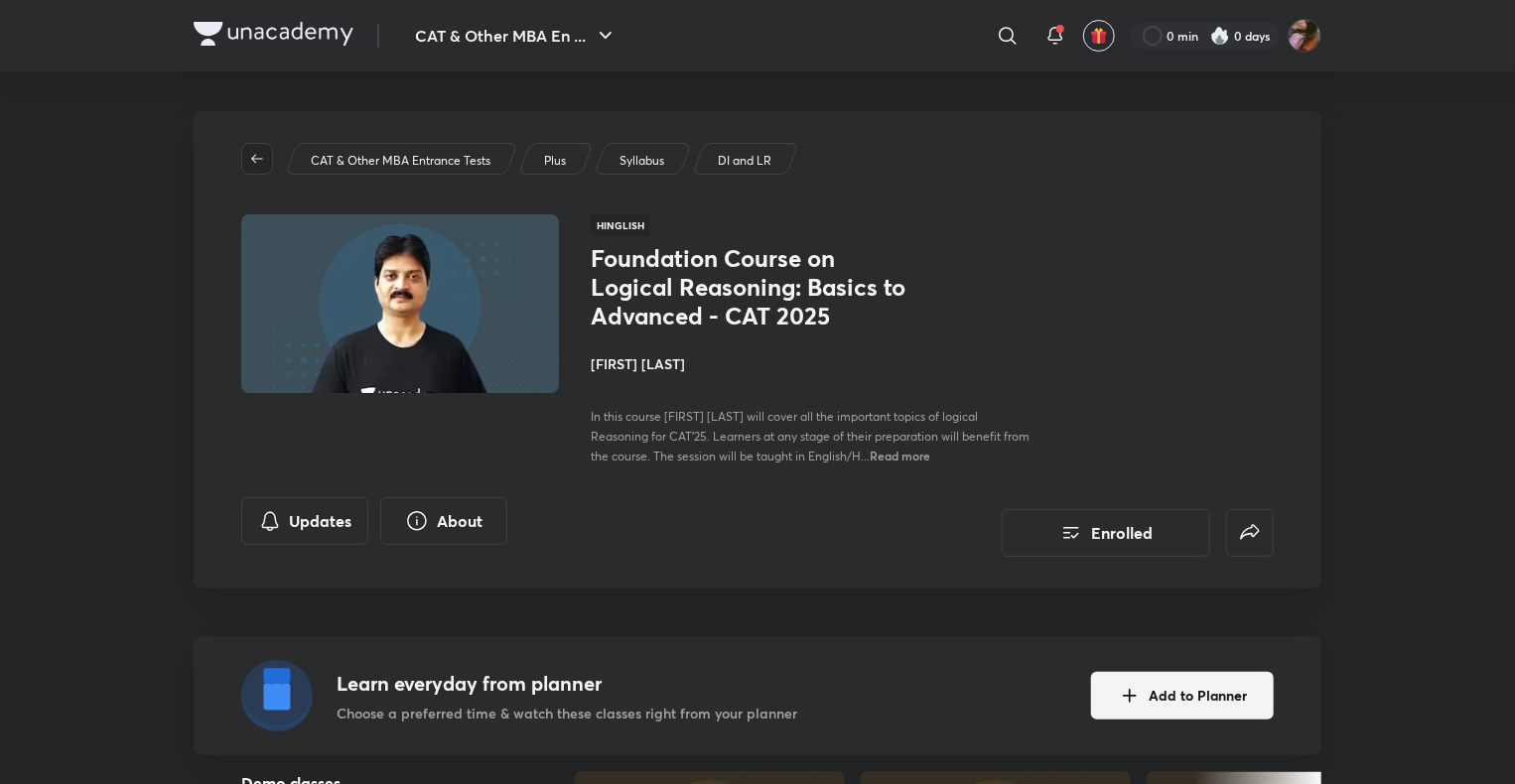 click at bounding box center [257, 159] 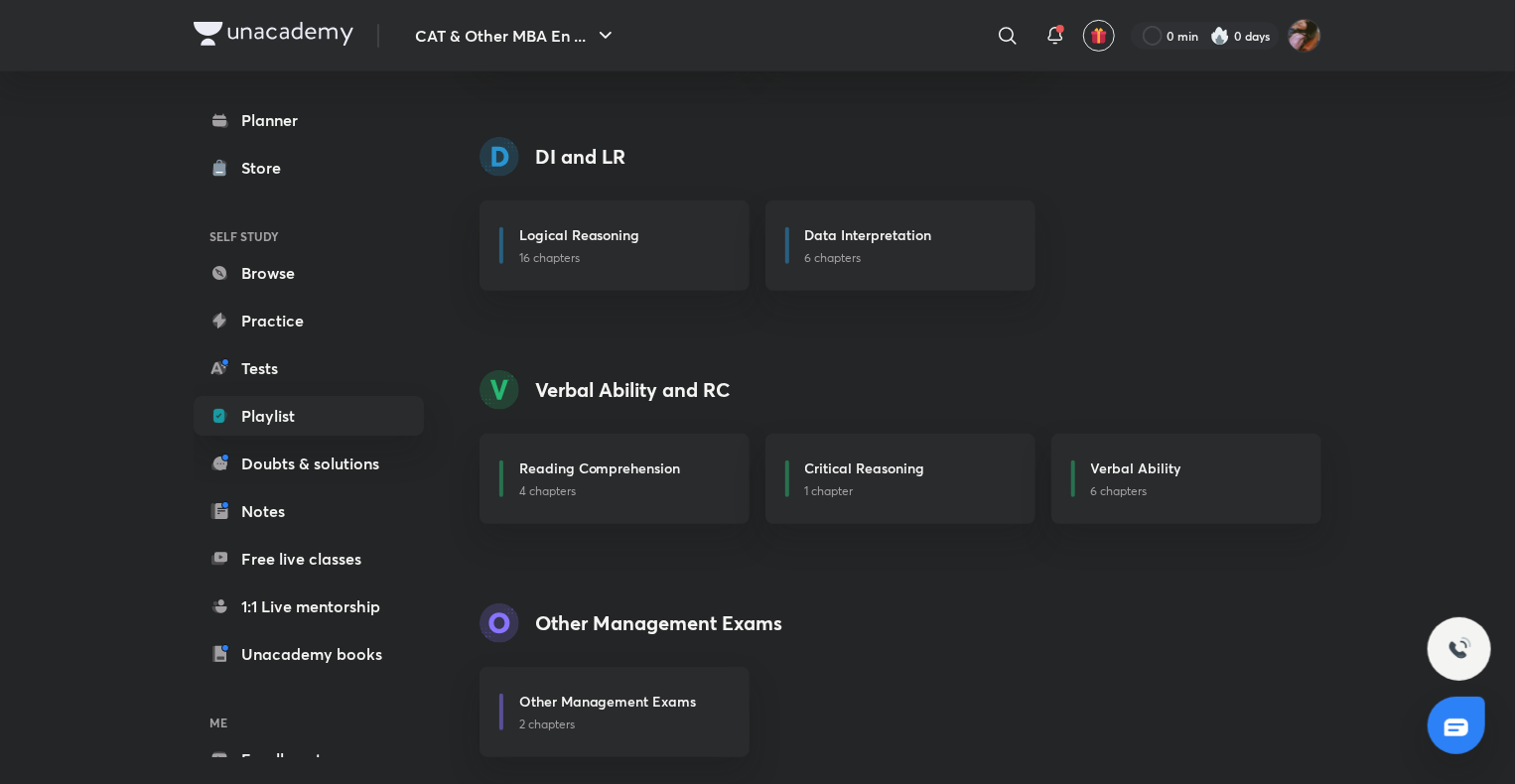 scroll, scrollTop: 430, scrollLeft: 0, axis: vertical 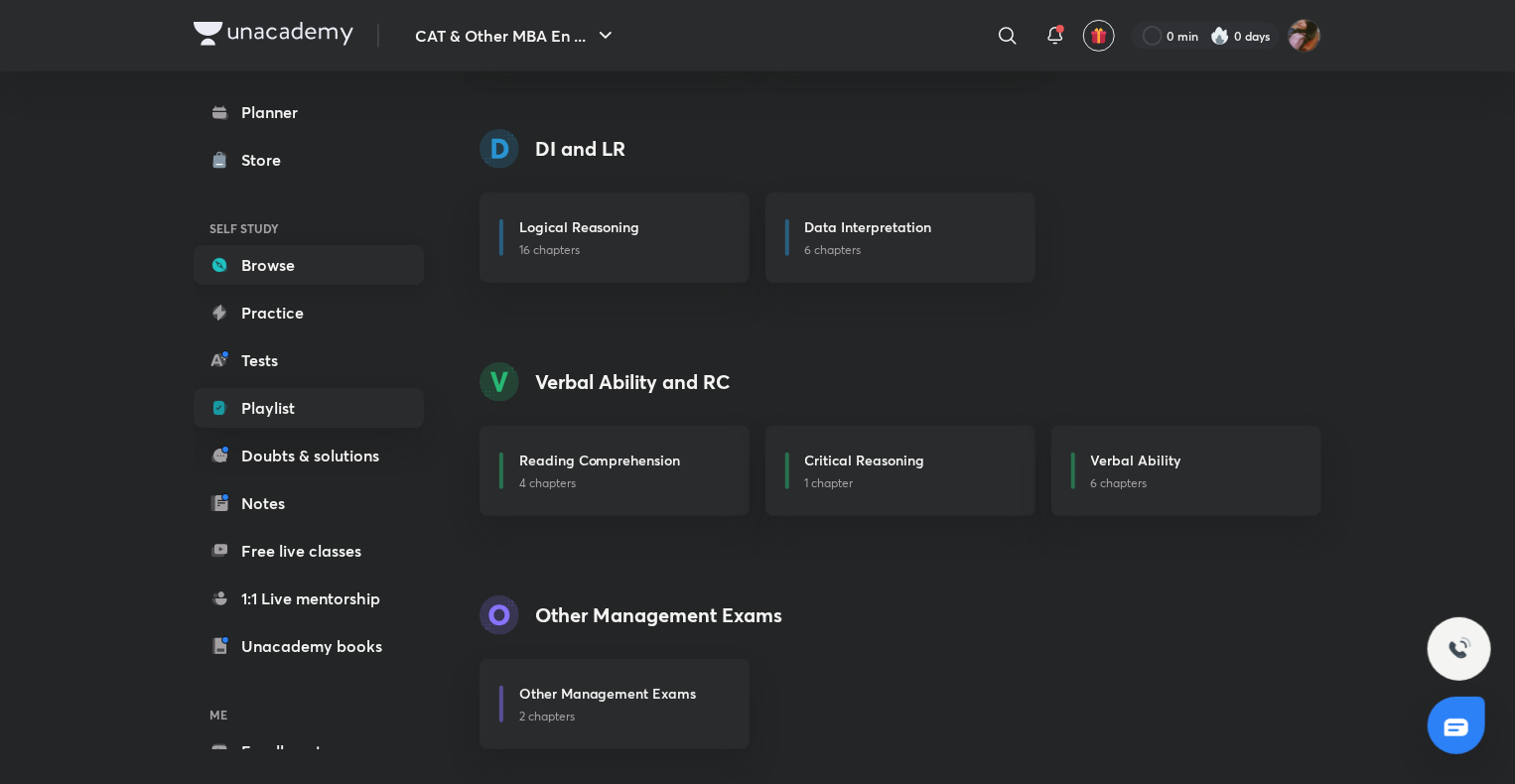 click on "Browse" at bounding box center (309, 265) 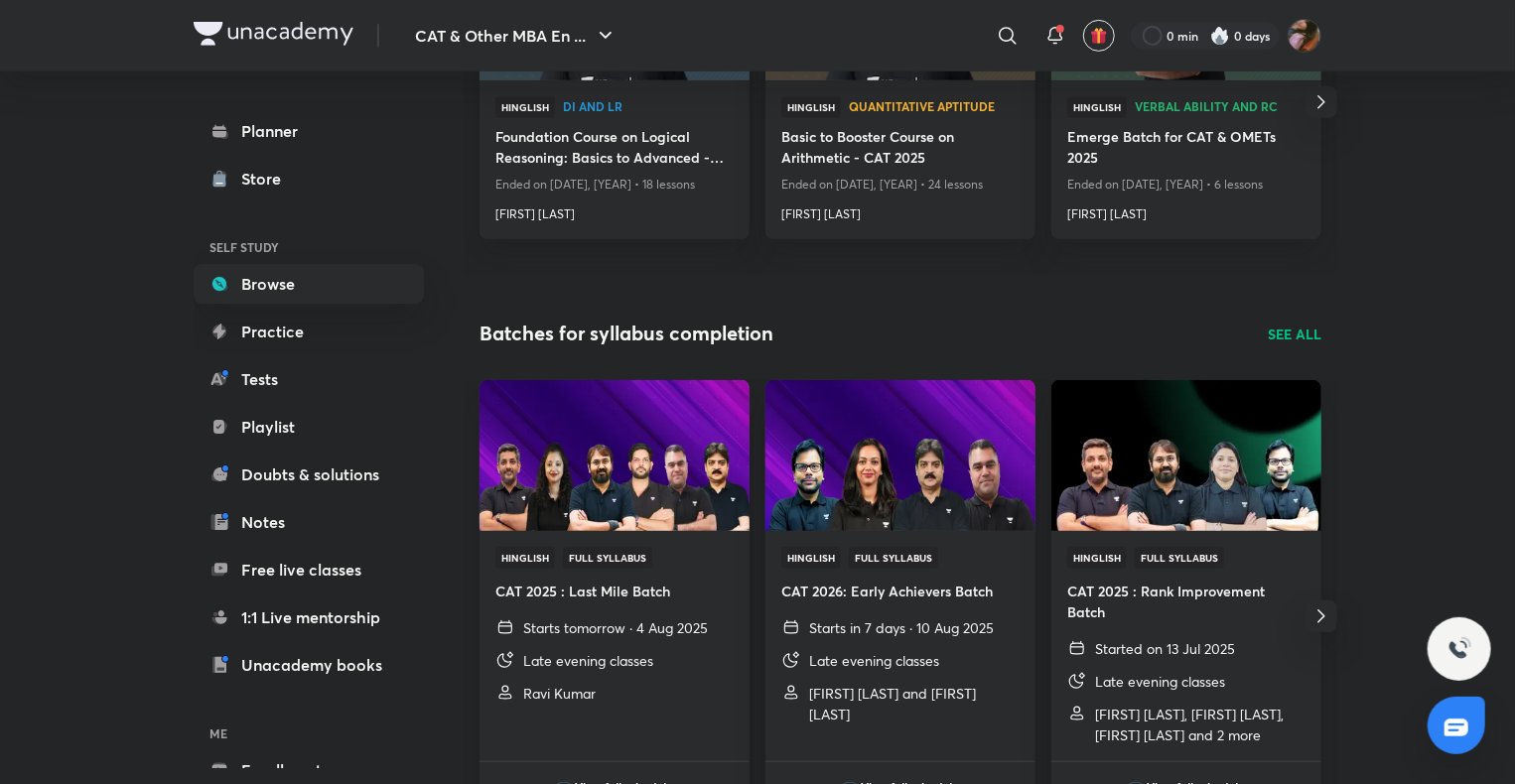 scroll, scrollTop: 0, scrollLeft: 0, axis: both 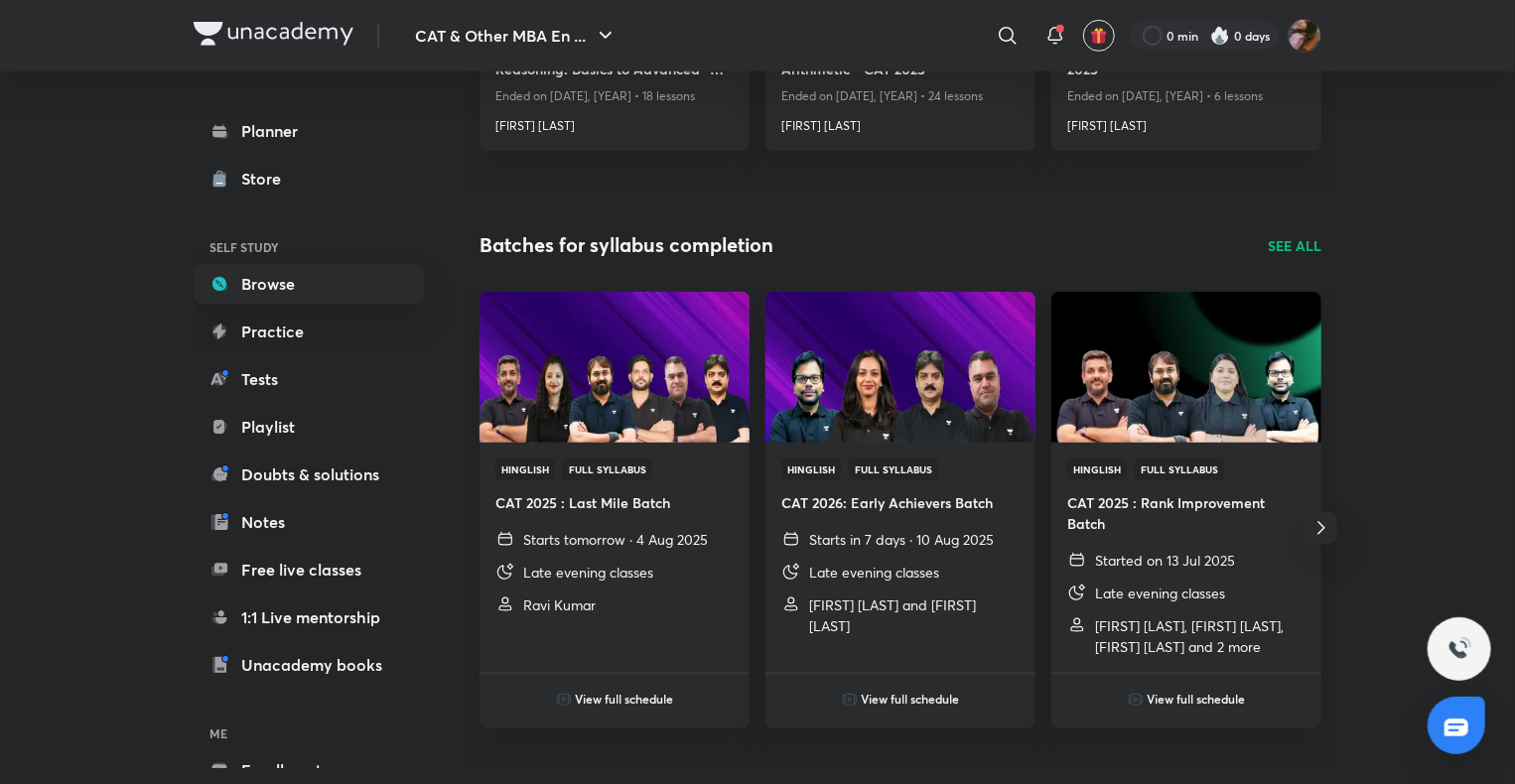 click on "SEE ALL" at bounding box center [1295, 245] 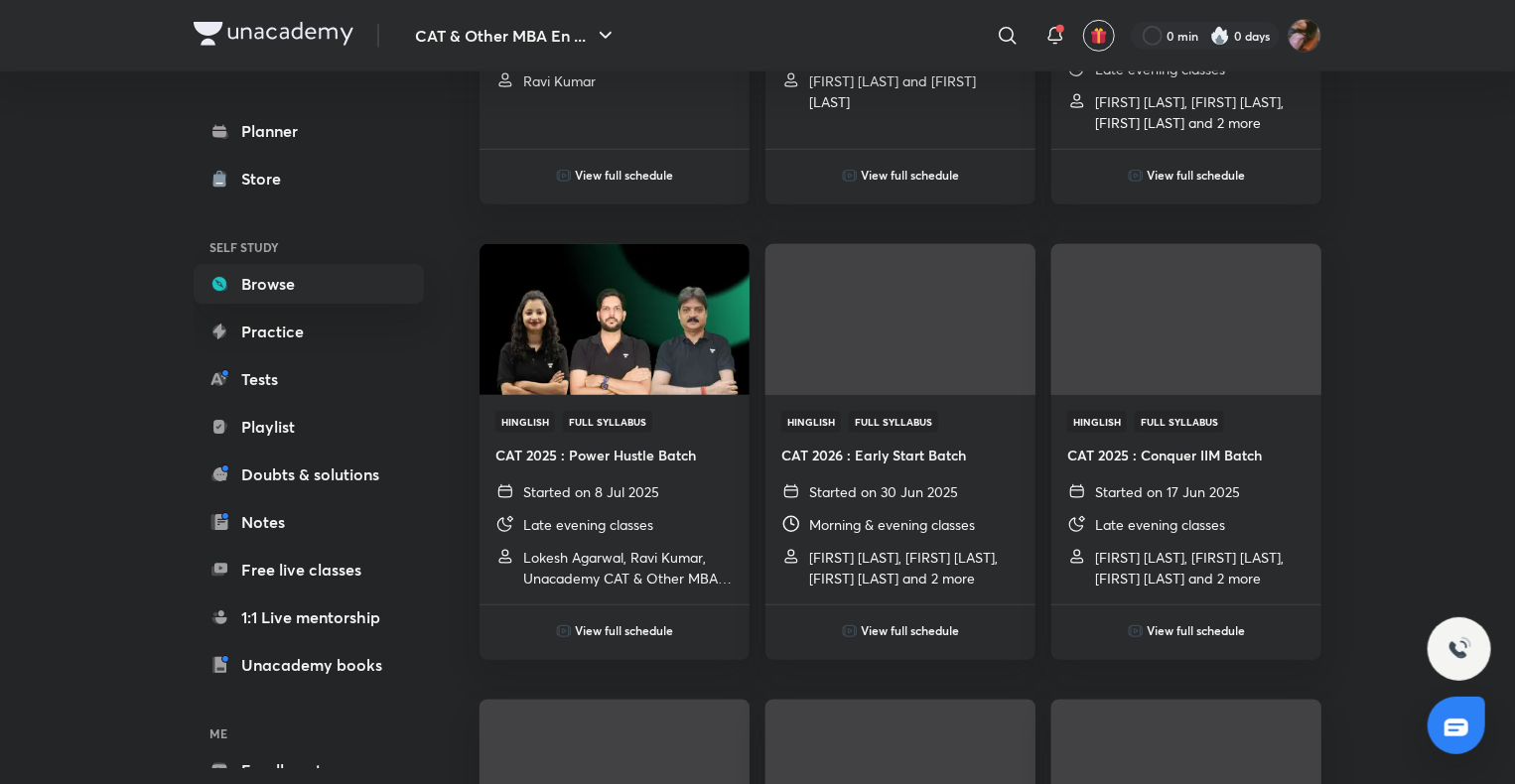 scroll, scrollTop: 0, scrollLeft: 0, axis: both 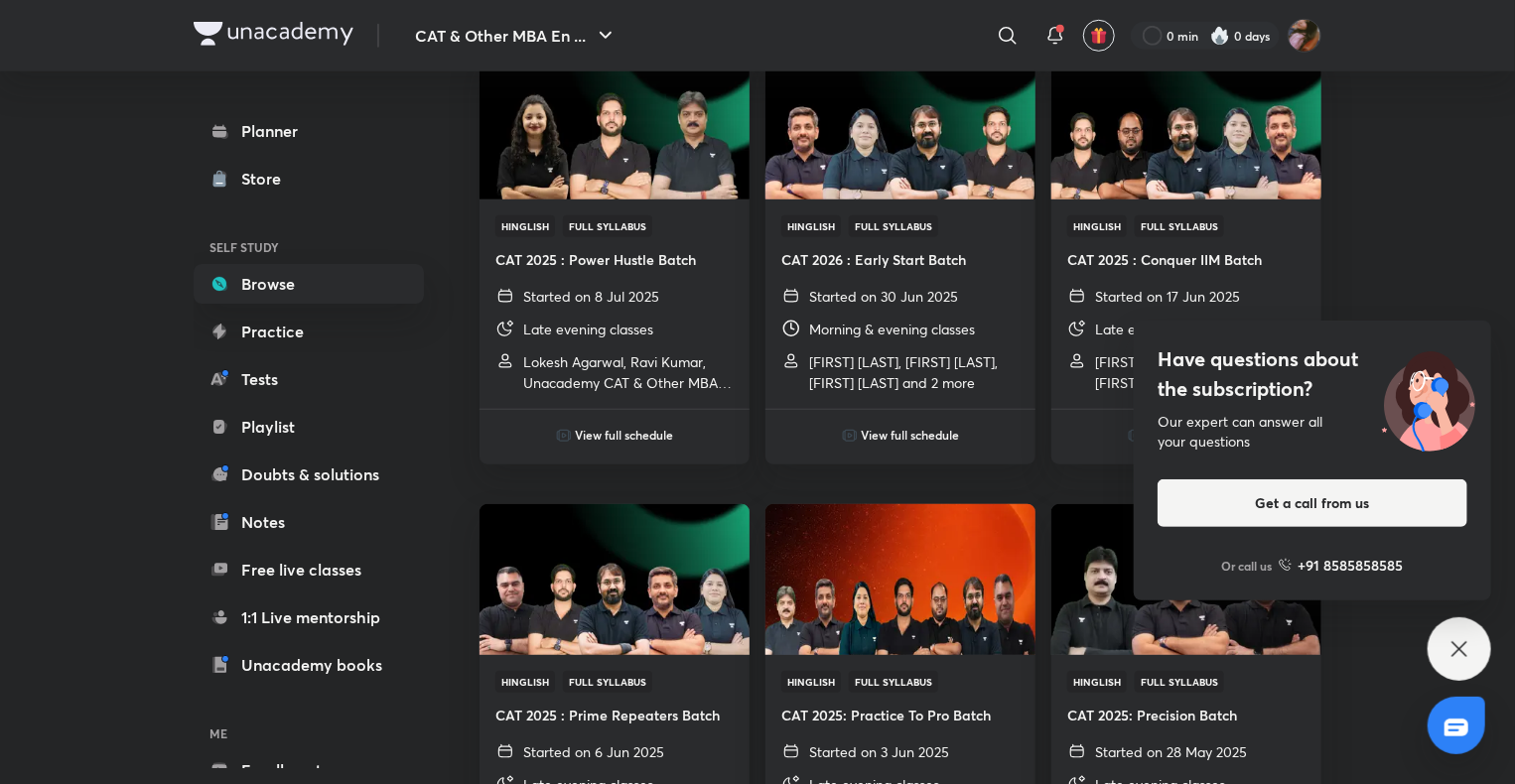 click on "Have questions about the subscription? Our expert can answer all your questions Get a call from us Or call us +91 8585858585" at bounding box center [1459, 649] 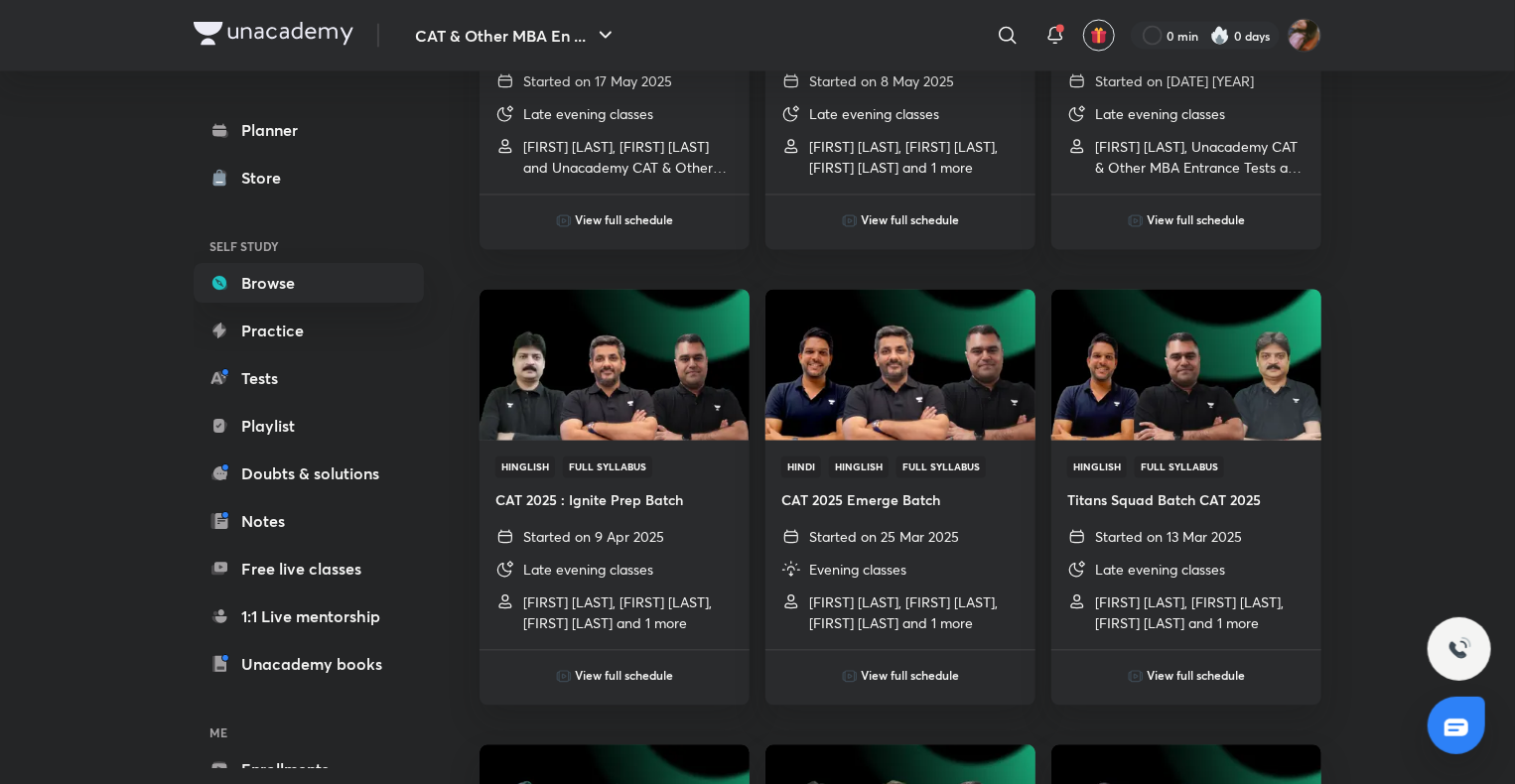 scroll, scrollTop: 1850, scrollLeft: 0, axis: vertical 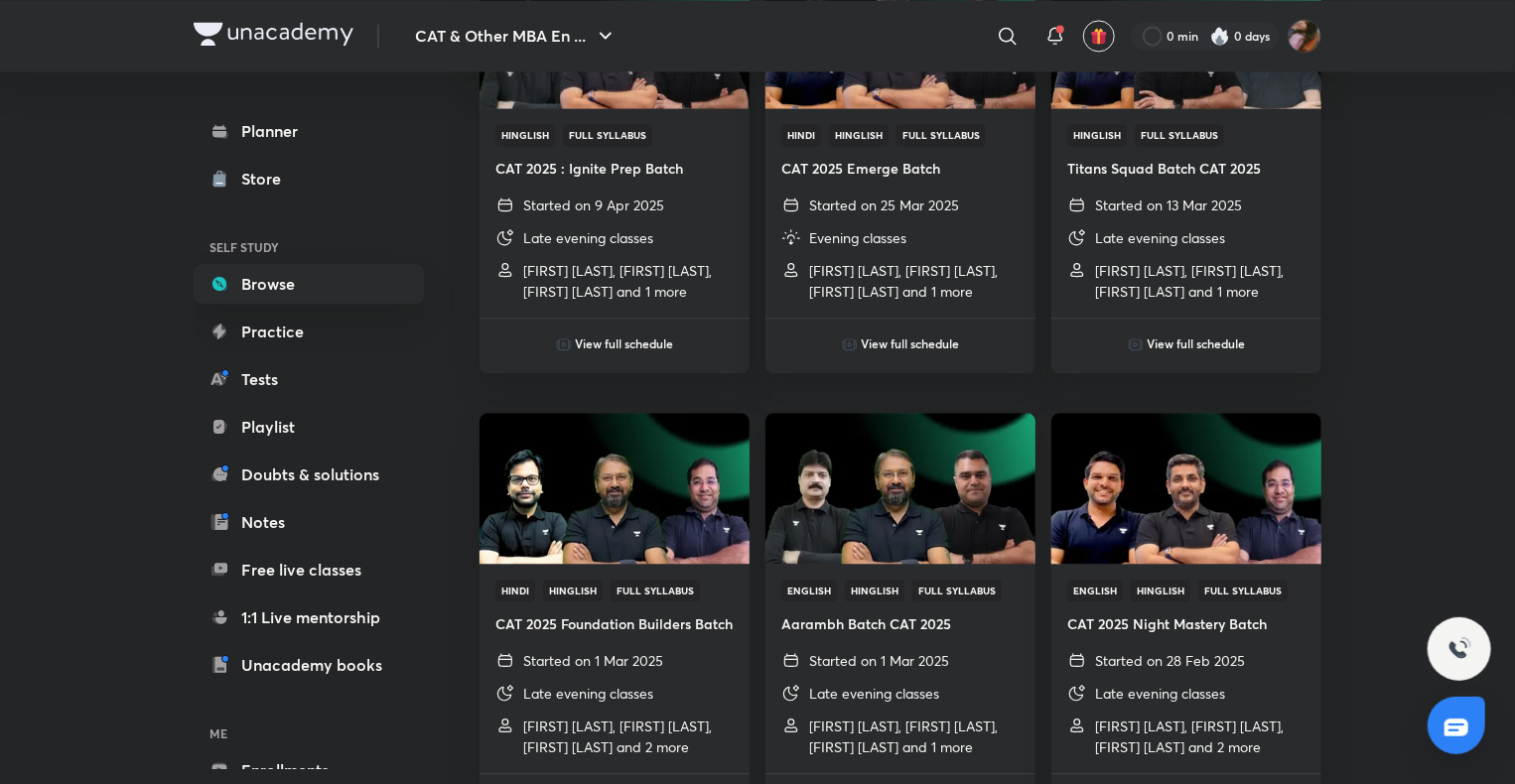 click at bounding box center (899, 487) 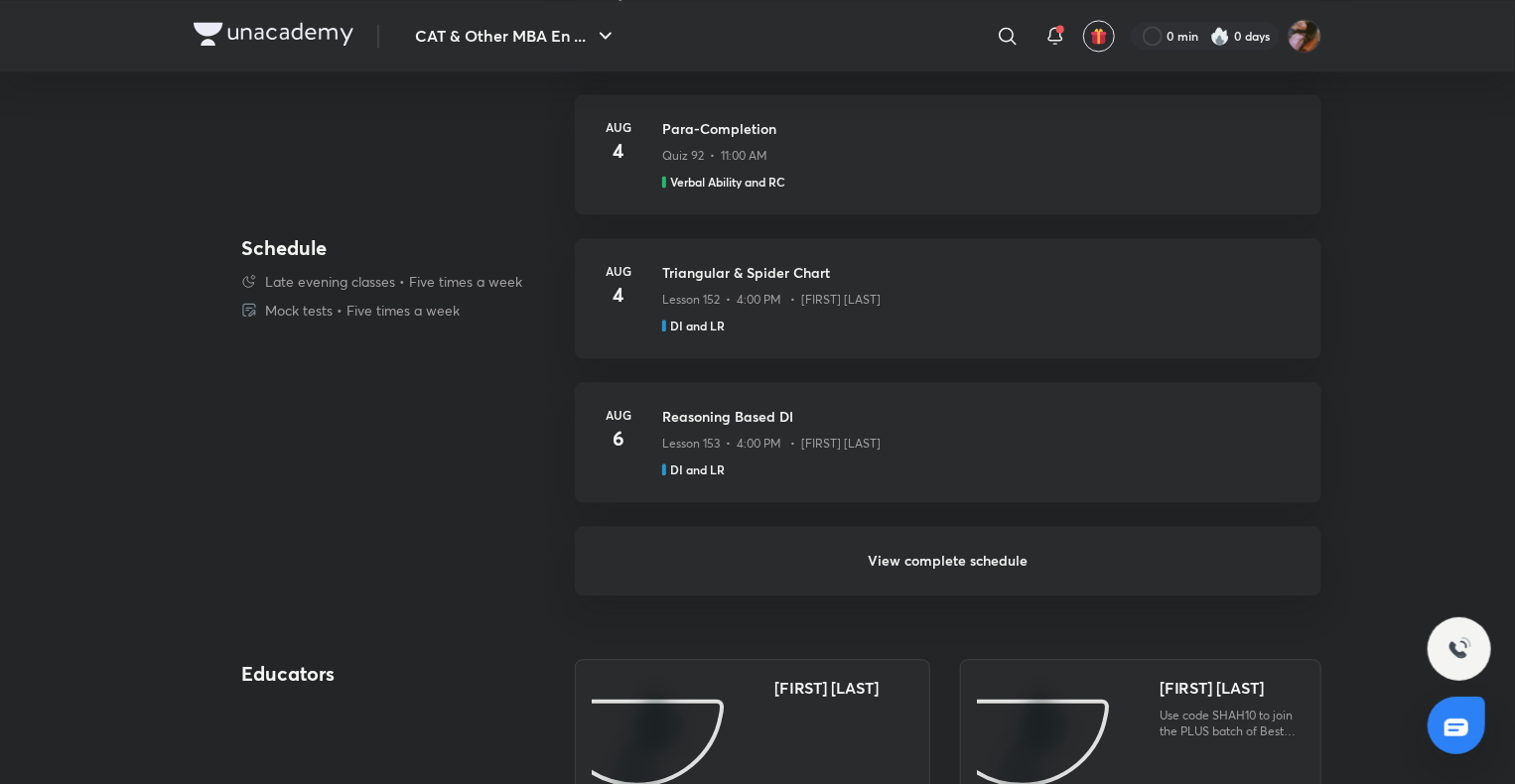 scroll, scrollTop: 0, scrollLeft: 0, axis: both 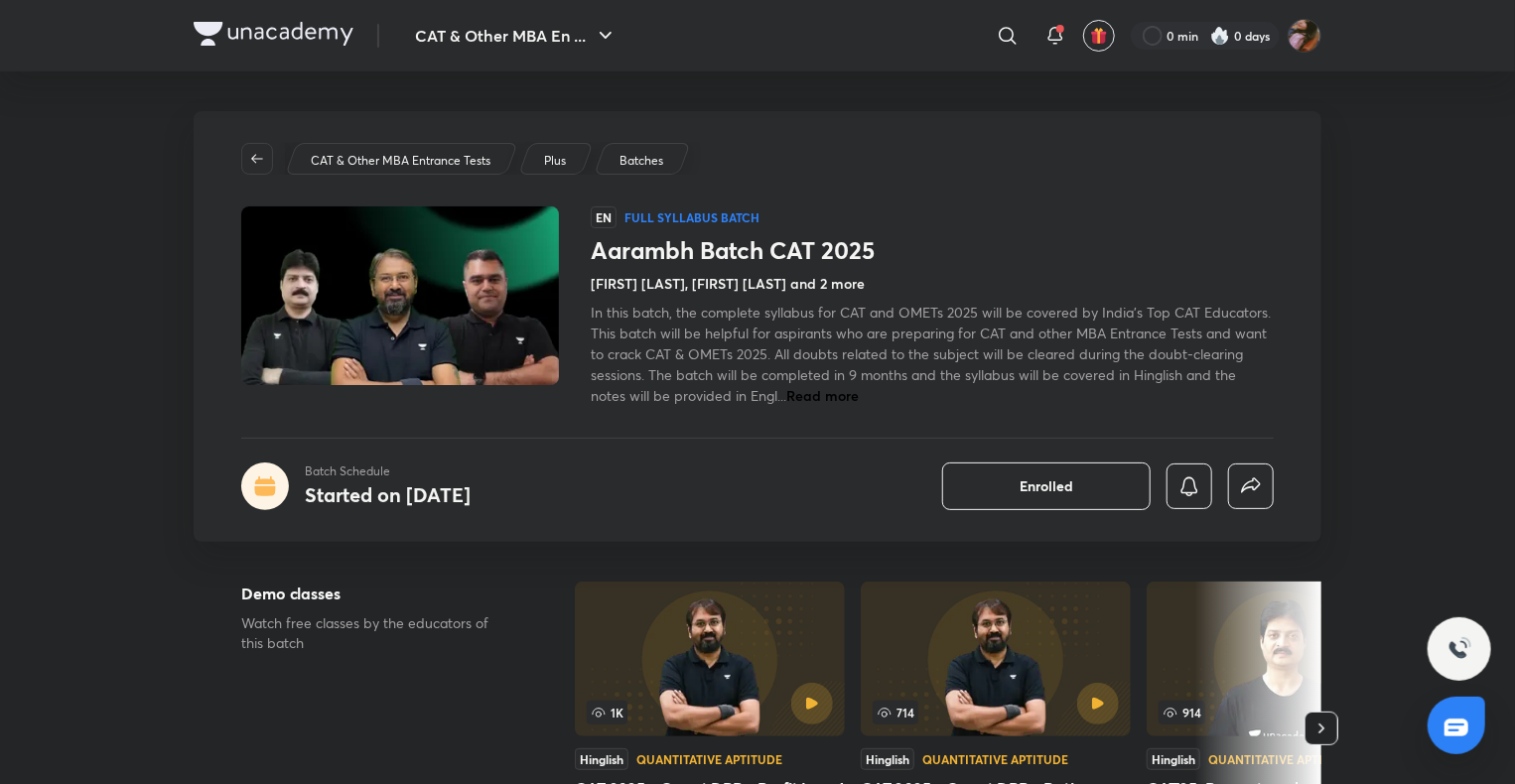 click 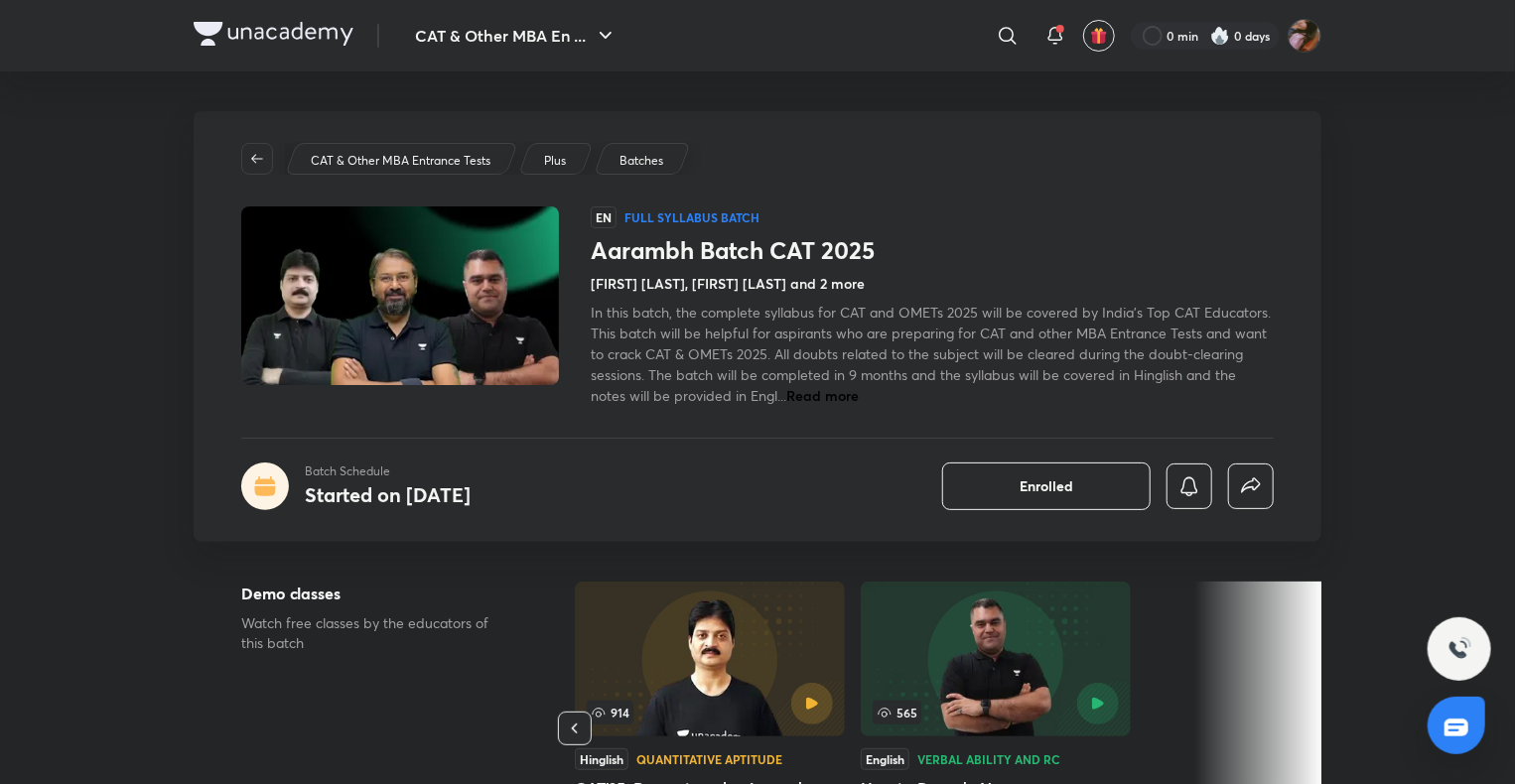 click on "CAT & Other MBA En ... ​ 0 min 0 days Aarambh Batch CAT 2025 Batch Schedule Started on [DATE] Enrolled CAT & Other MBA Entrance Tests Plus Batches EN Full Syllabus Batch Aarambh Batch CAT 2025  [FIRST] [LAST], [FIRST] [LAST] and 2 more In this batch, the complete syllabus for CAT and OMETs 2025 will be covered by India's Top CAT Educators. This batch will be helpful for aspirants who are preparing for CAT and other MBA Entrance Tests and want to crack CAT & OMETs 2025. All doubts related to the subject will be cleared during the doubt-clearing sessions. The batch will be completed in 9 months and the syllabus will be covered in Hinglish and the notes will be provided in Engl...  Read more Batch Schedule Started on [DATE] Enrolled Demo classes   Watch free classes by the educators of this batch   1K Hinglish Quantitative Aptitude CAT 2025 - Quant DPP - Profit Loss 1 [FIRST] [LAST] 5th Feb • 2h    714 Hinglish Quantitative Aptitude CAT 2025 - Quant DPP - Ratio Proportion - Part 1 [FIRST] [LAST]   914   565" at bounding box center [758, 2640] 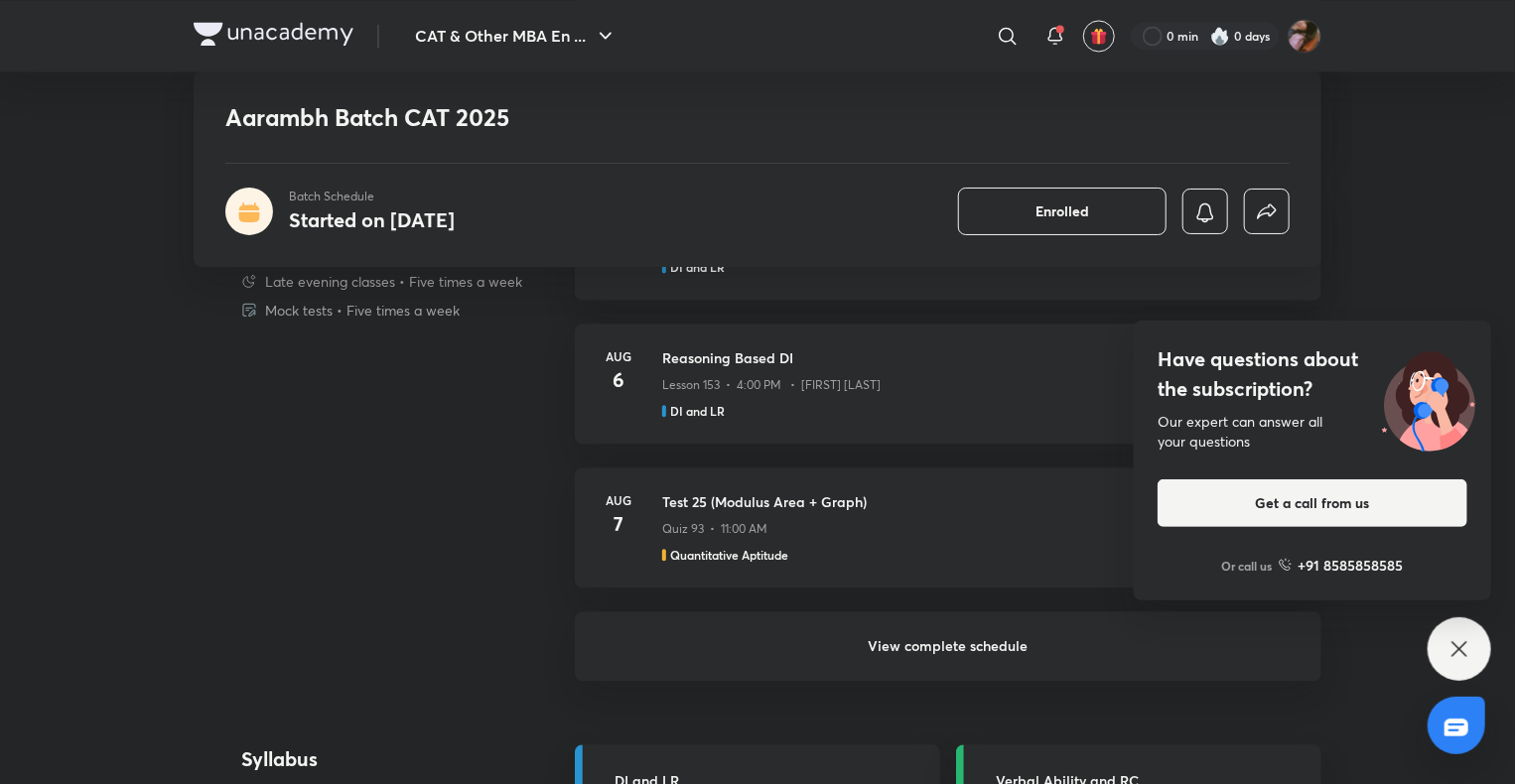 scroll, scrollTop: 2094, scrollLeft: 0, axis: vertical 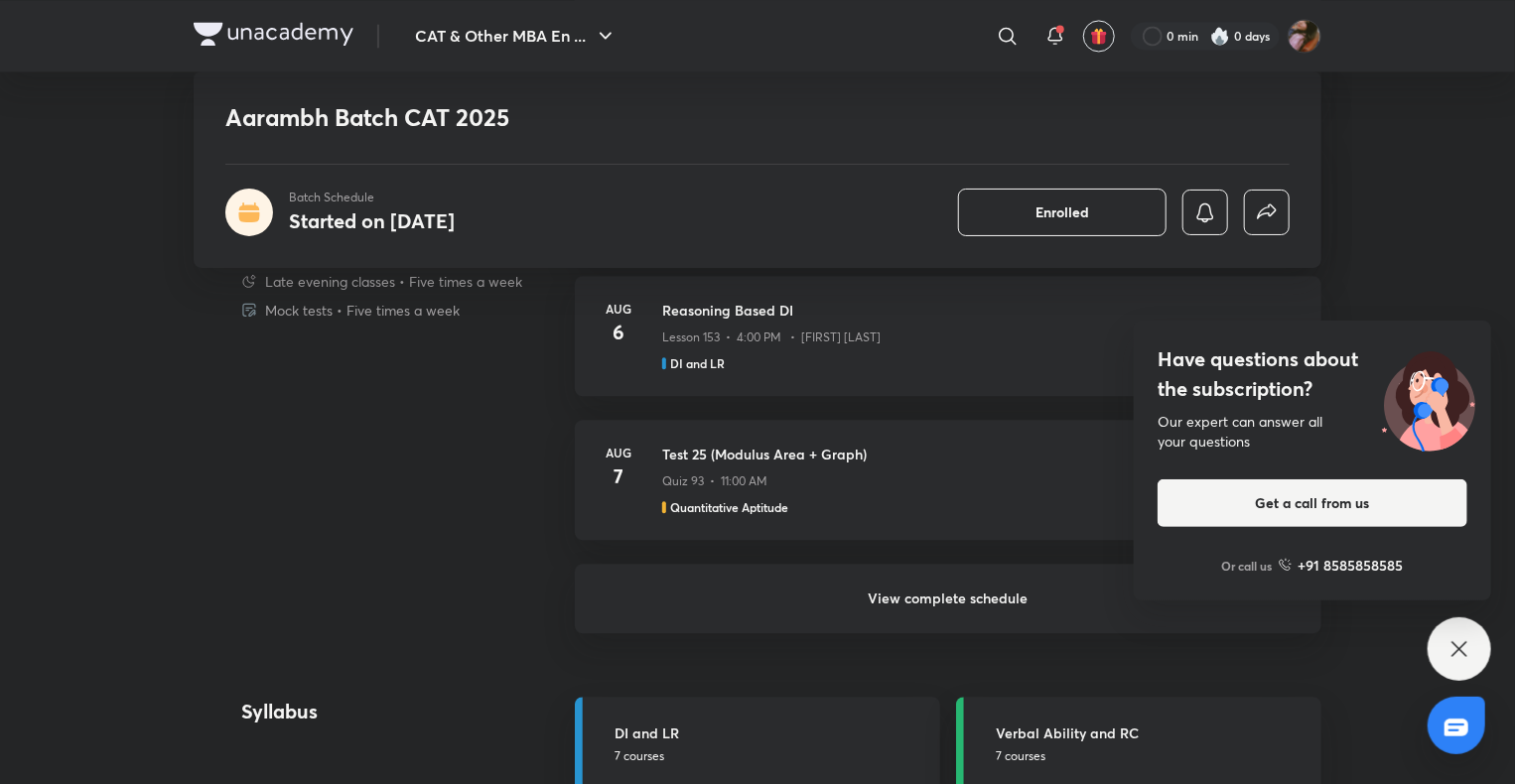 click on "View complete schedule" at bounding box center (948, 598) 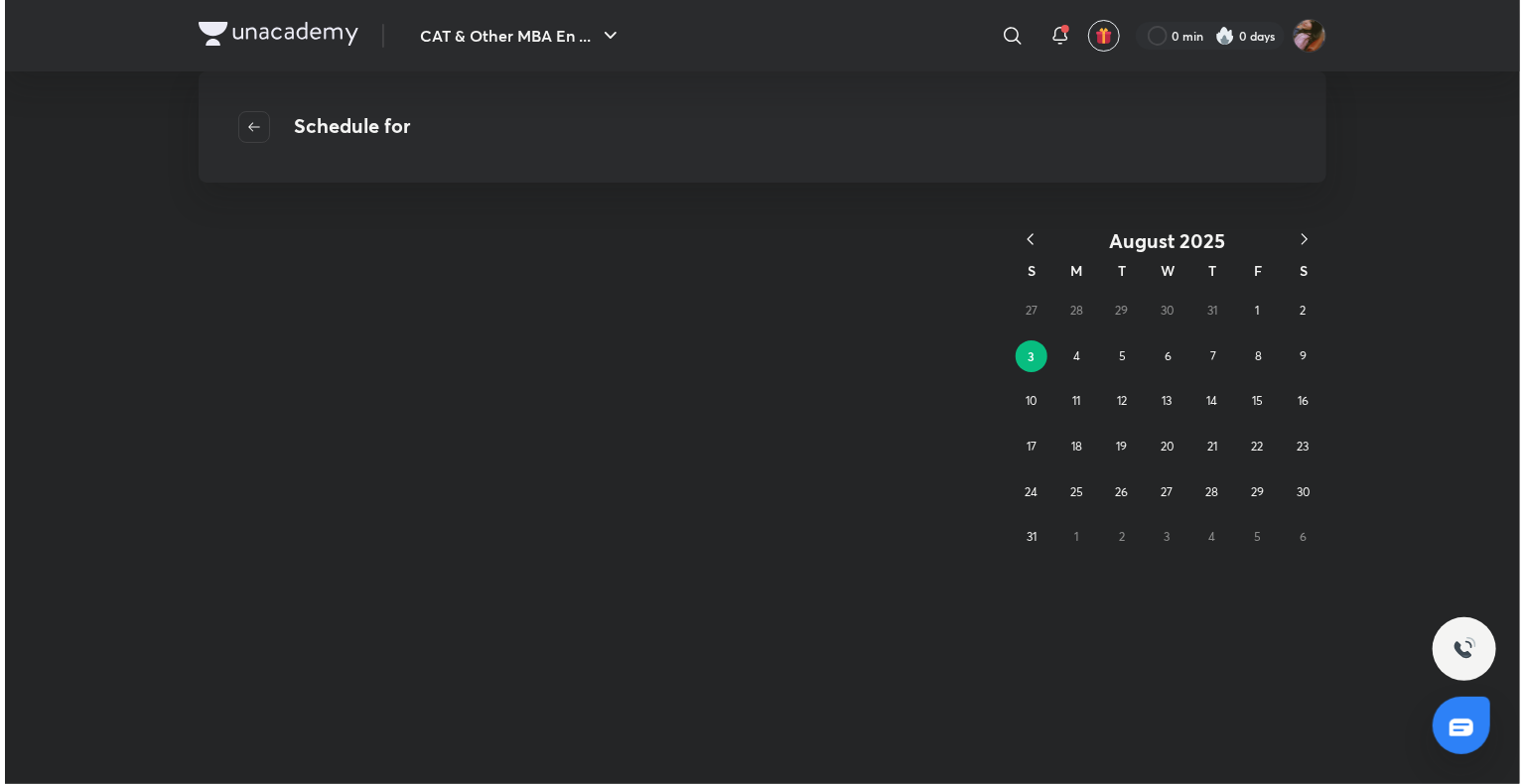 scroll, scrollTop: 0, scrollLeft: 0, axis: both 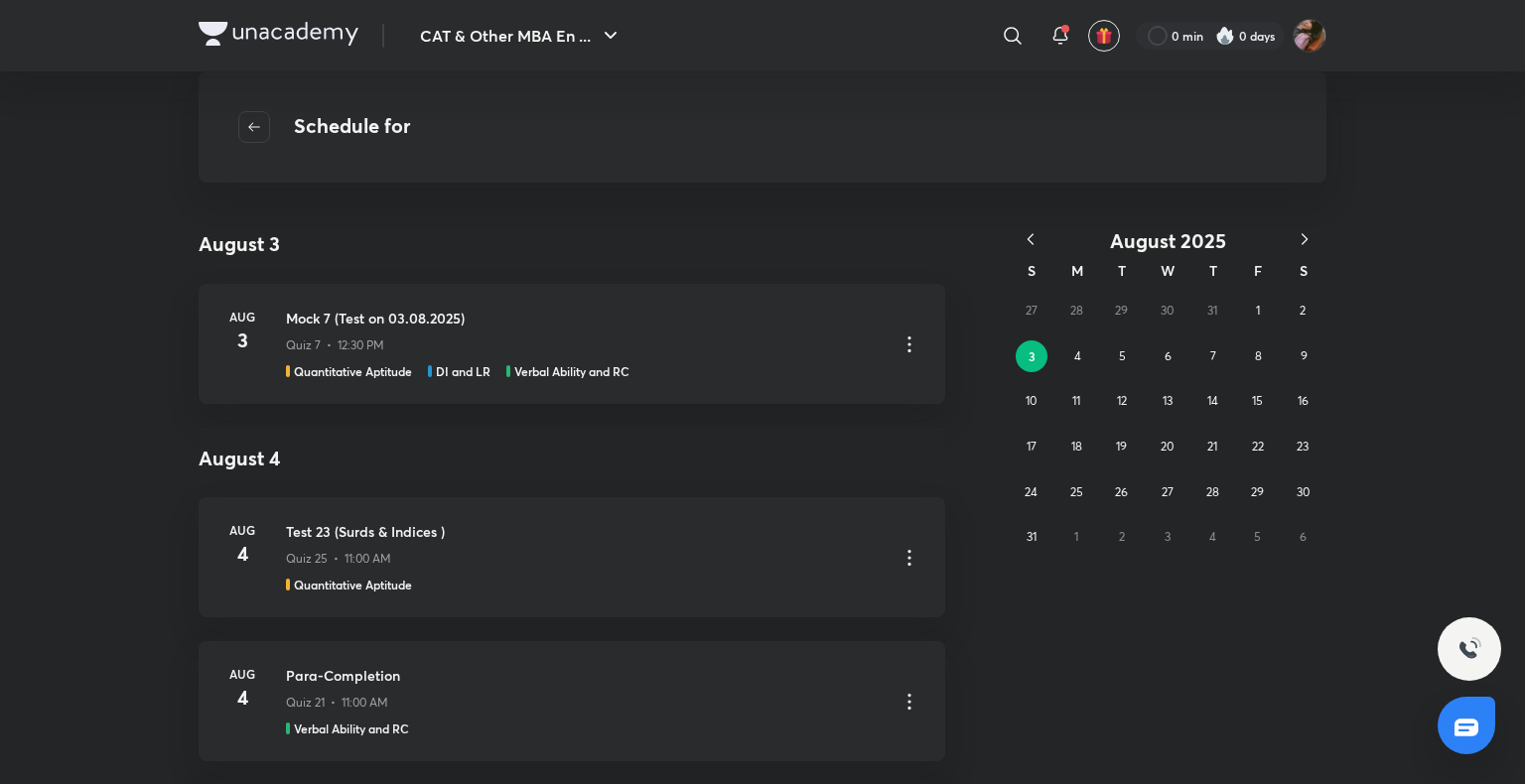 click 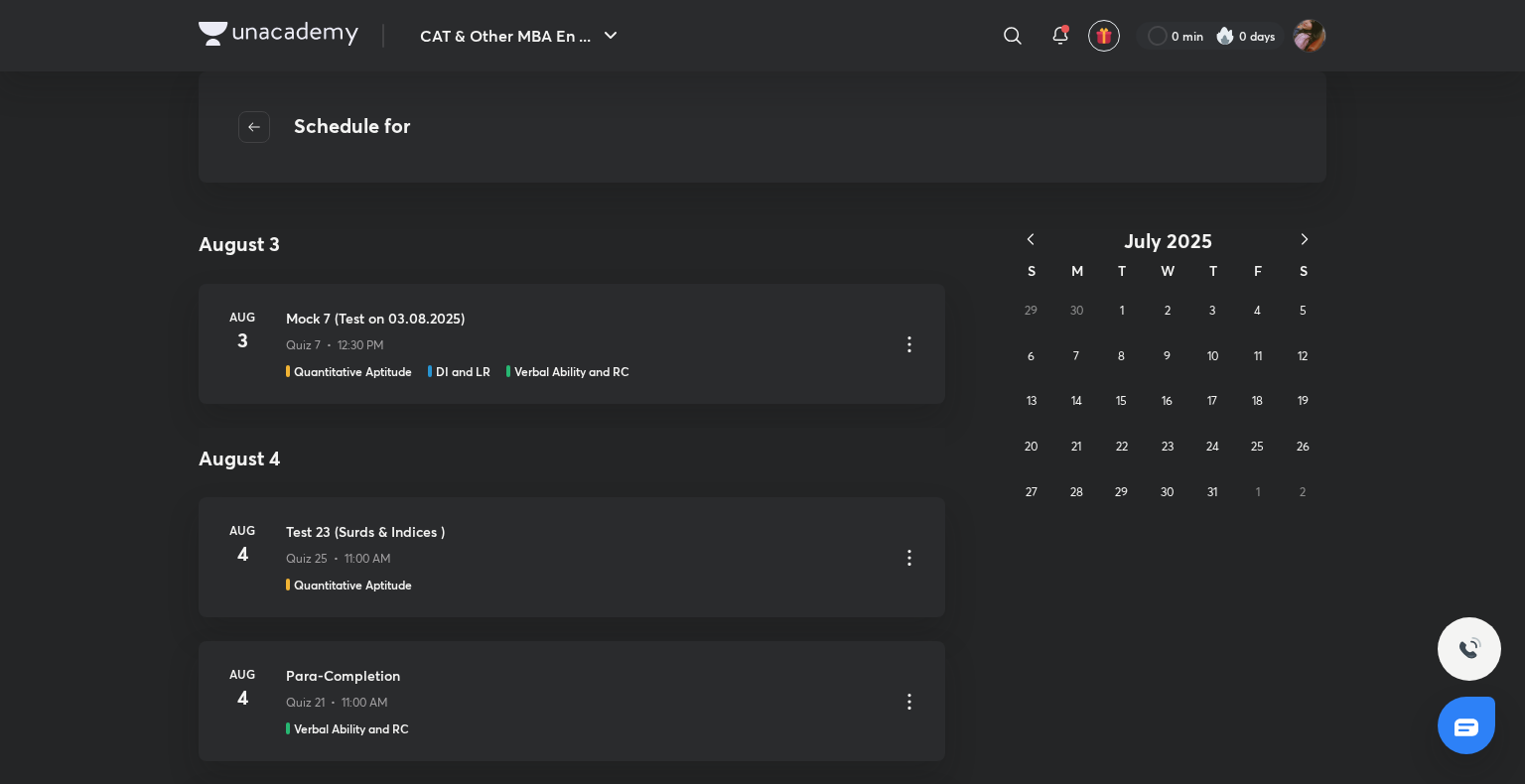 click 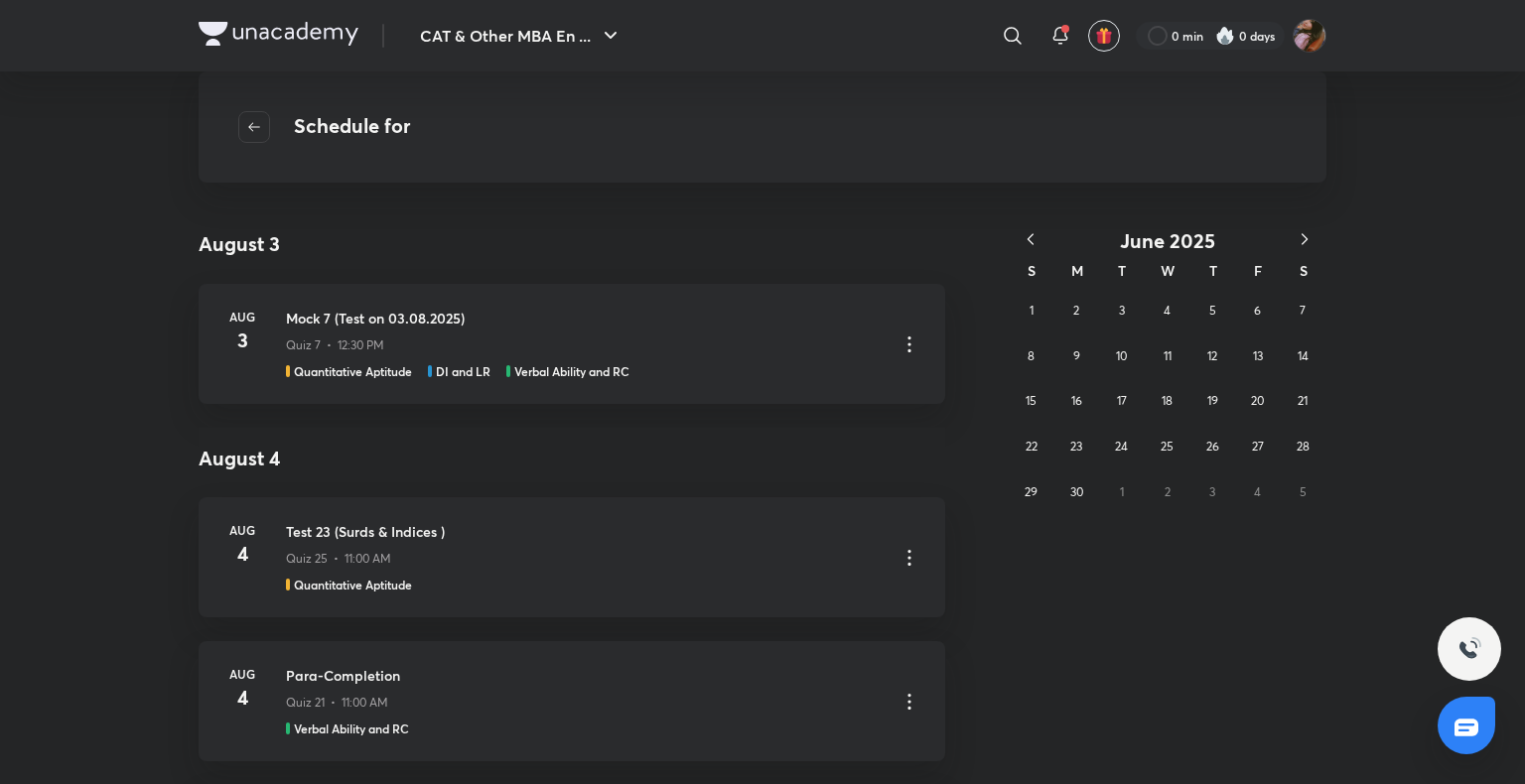 click 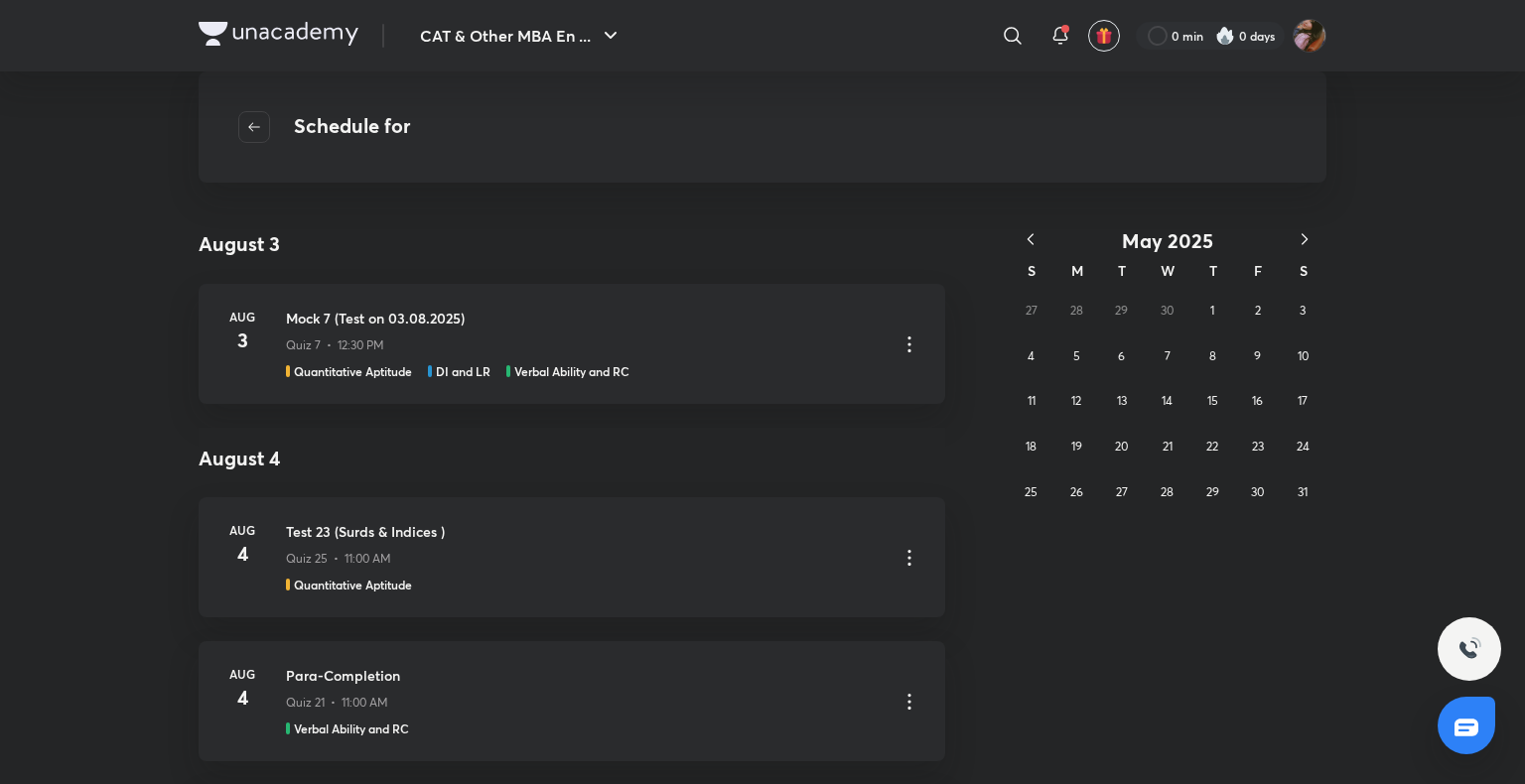 click 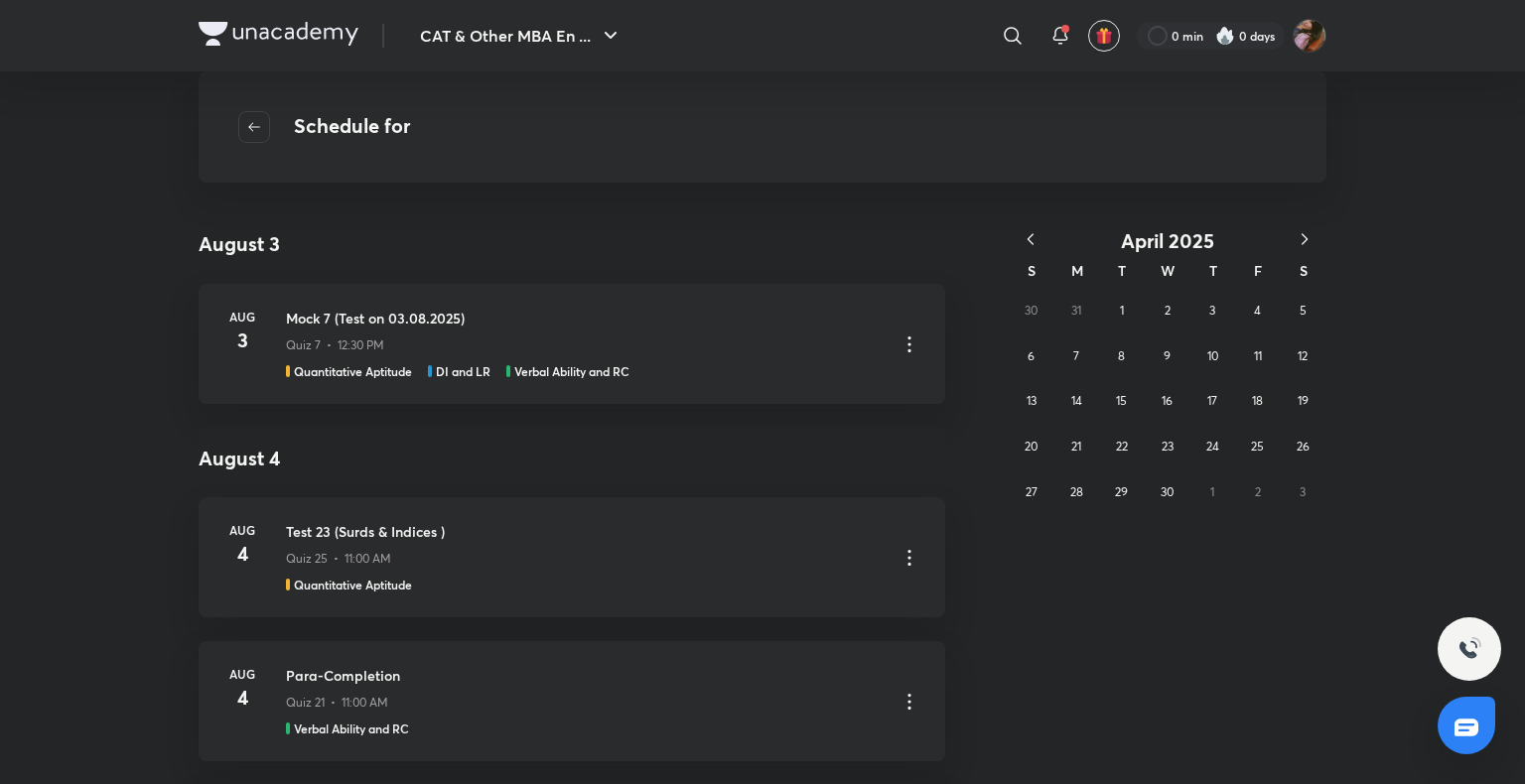 click 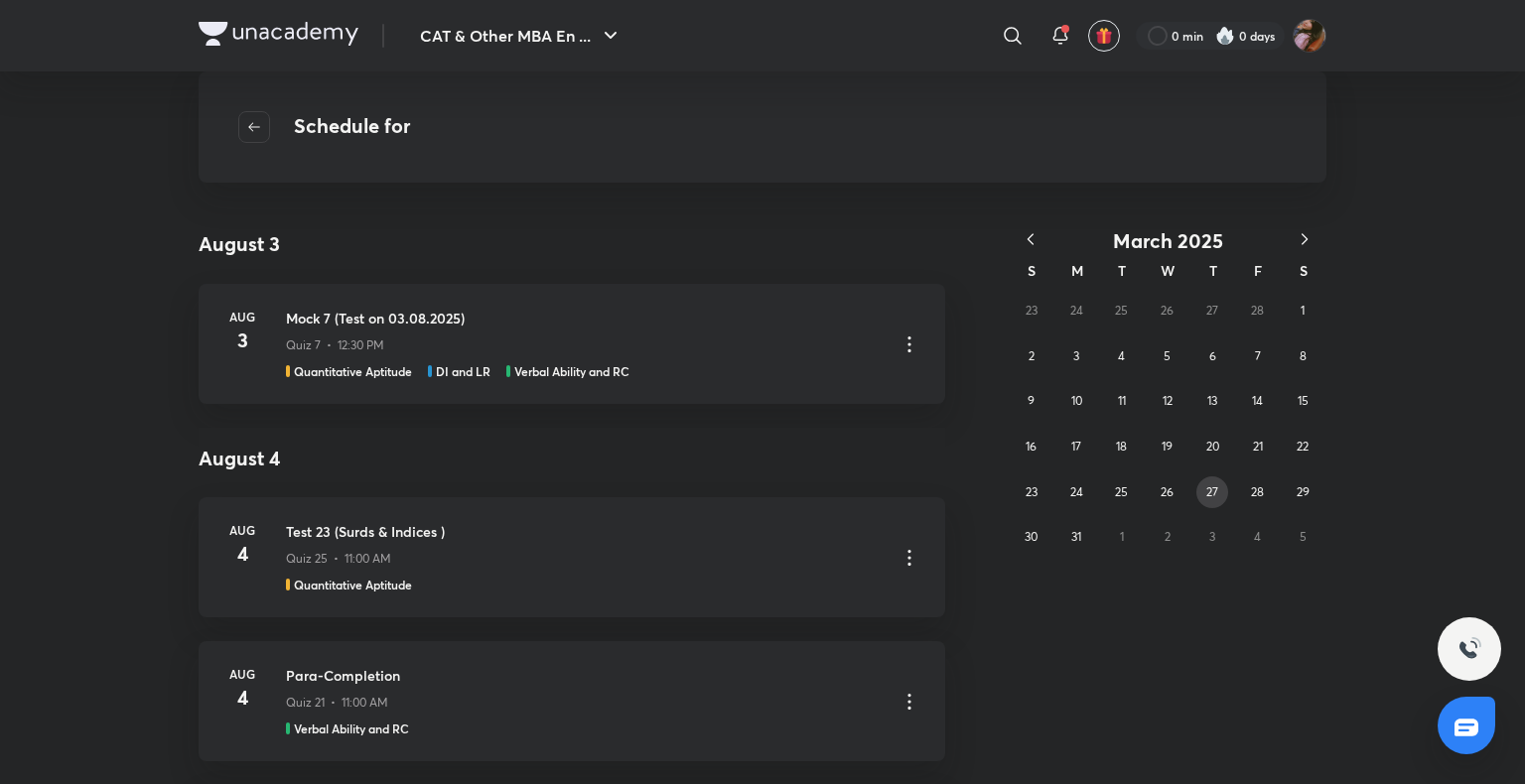 click on "27" at bounding box center (1212, 492) 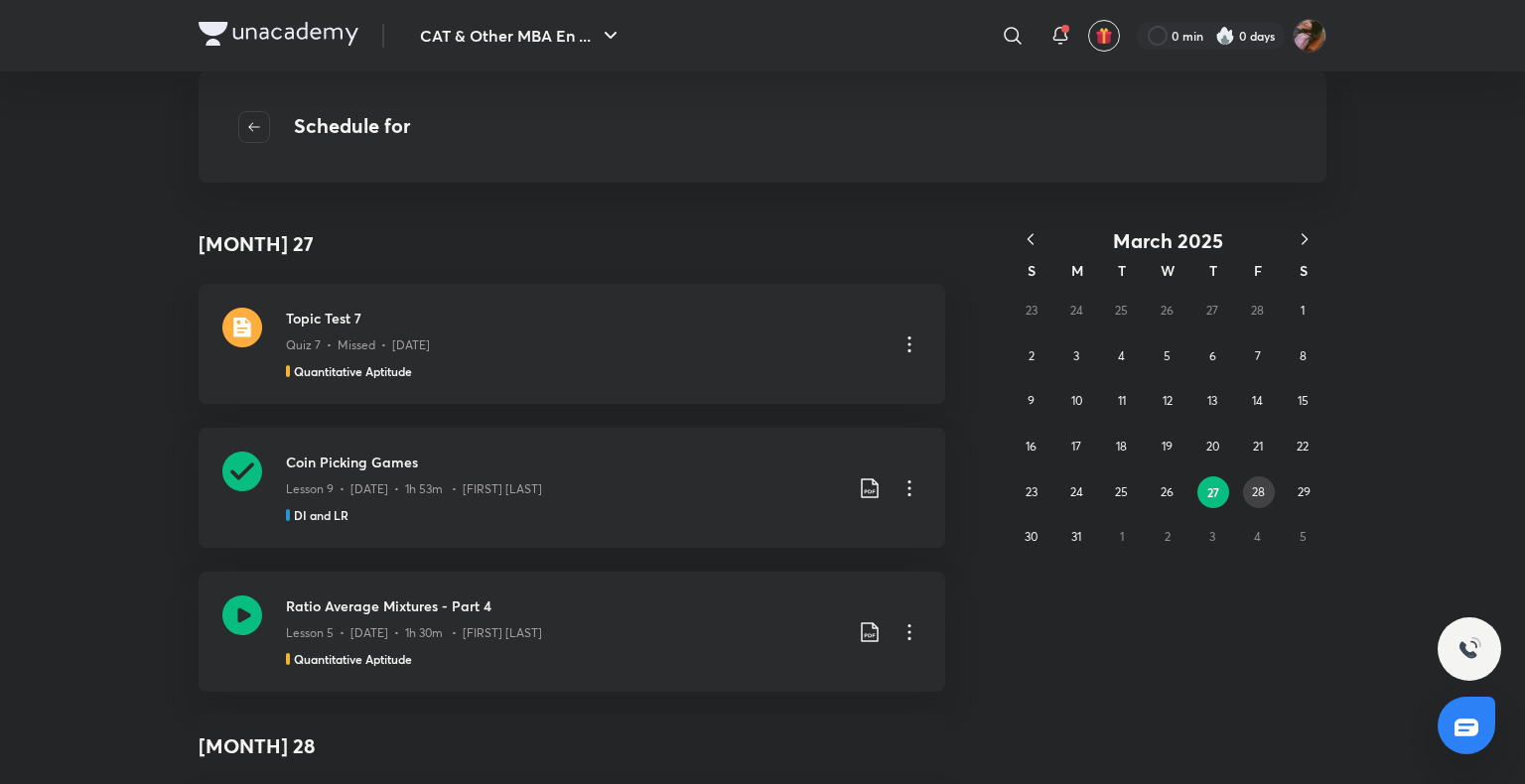 click on "28" at bounding box center (1259, 492) 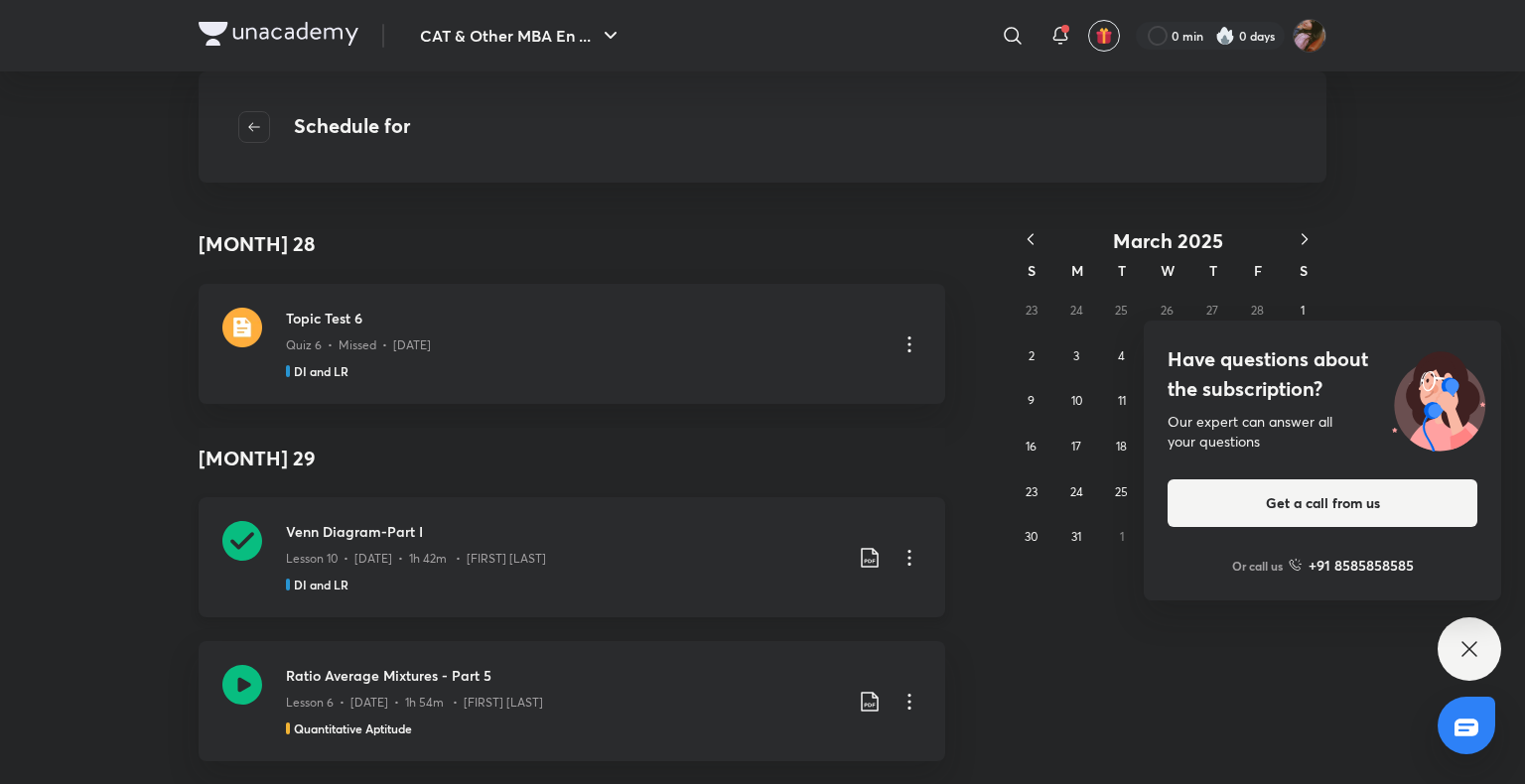 click on "Lesson 10  •  [DATE]  •  1h 42m   •  [FIRST] [LAST]" at bounding box center (564, 555) 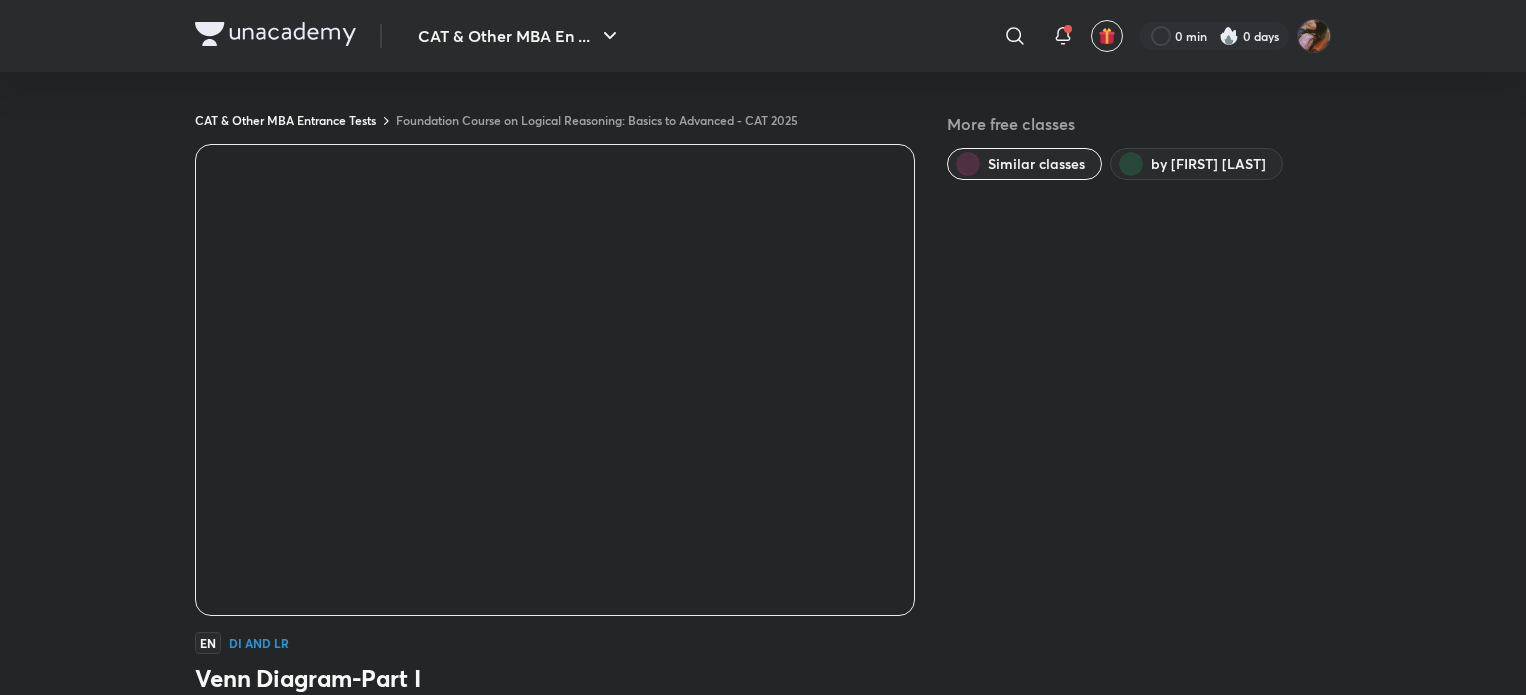 scroll, scrollTop: 0, scrollLeft: 0, axis: both 